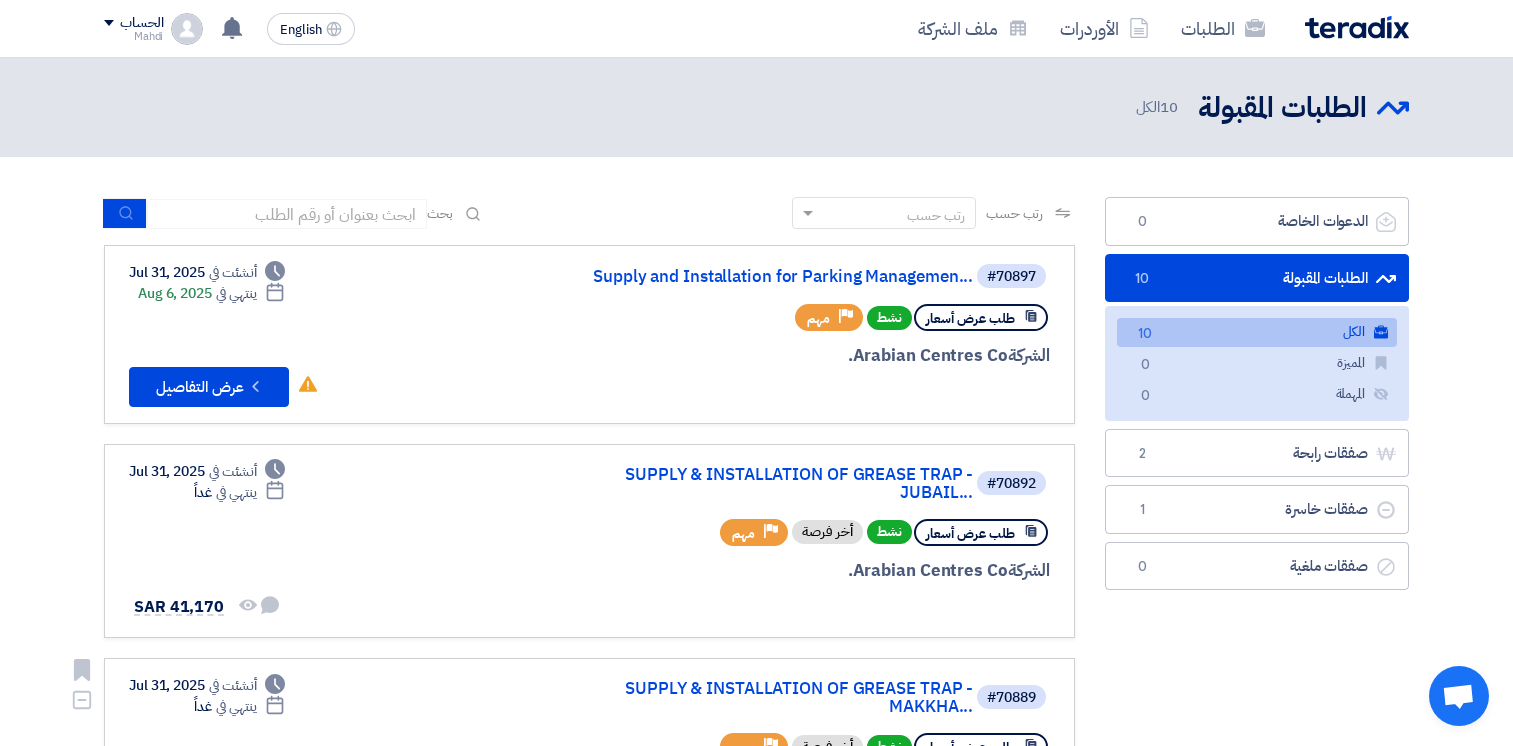 scroll, scrollTop: 0, scrollLeft: 0, axis: both 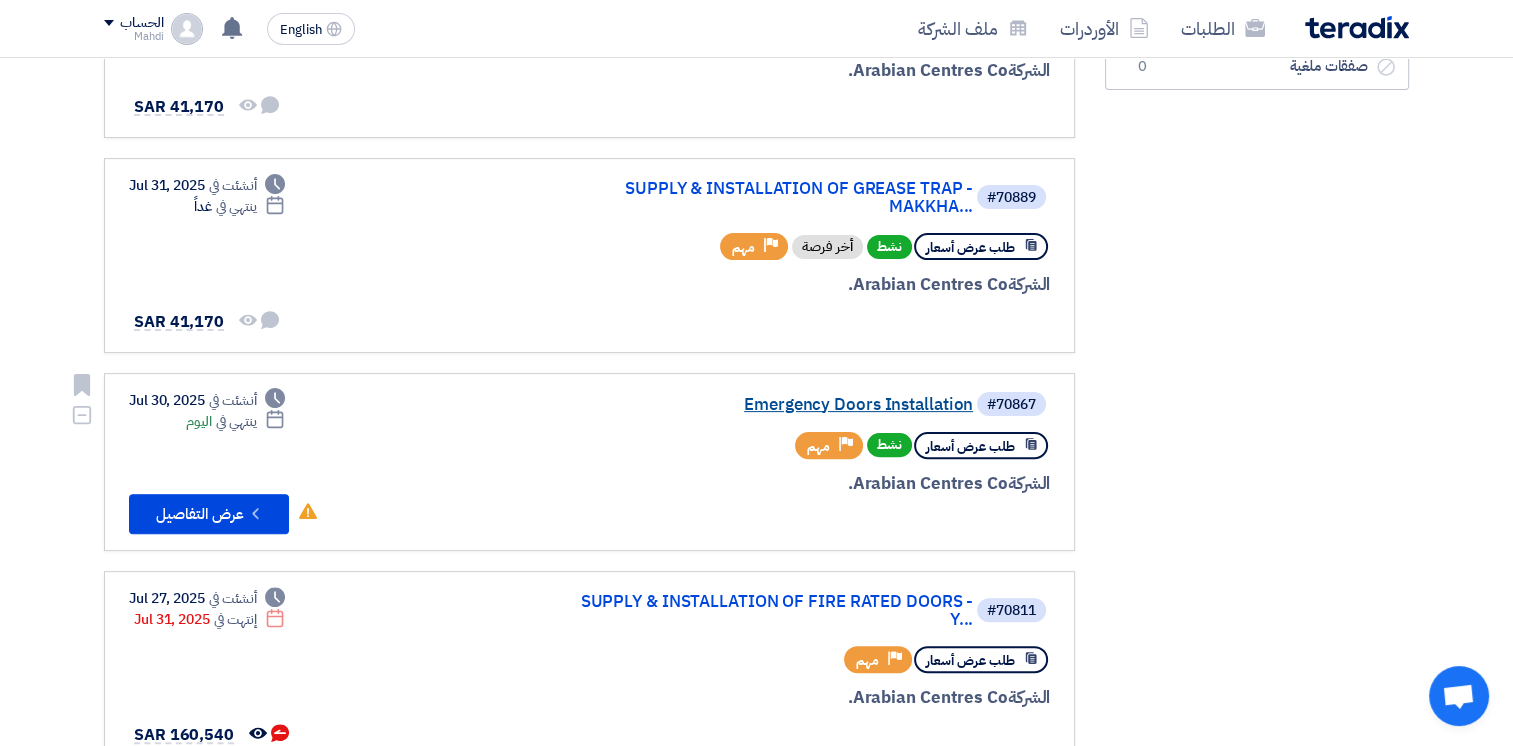 click on "Emergency Doors Installation" 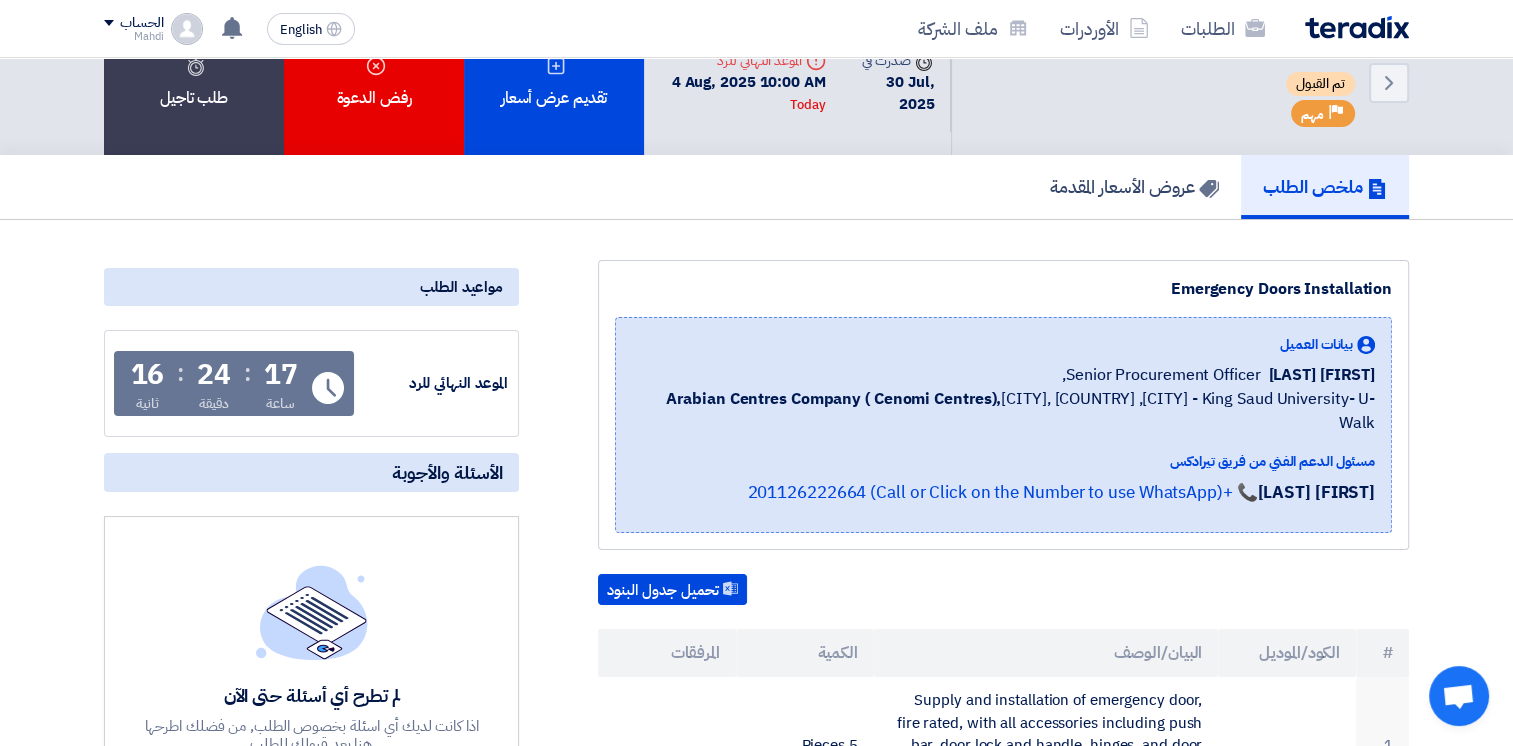 scroll, scrollTop: 0, scrollLeft: 0, axis: both 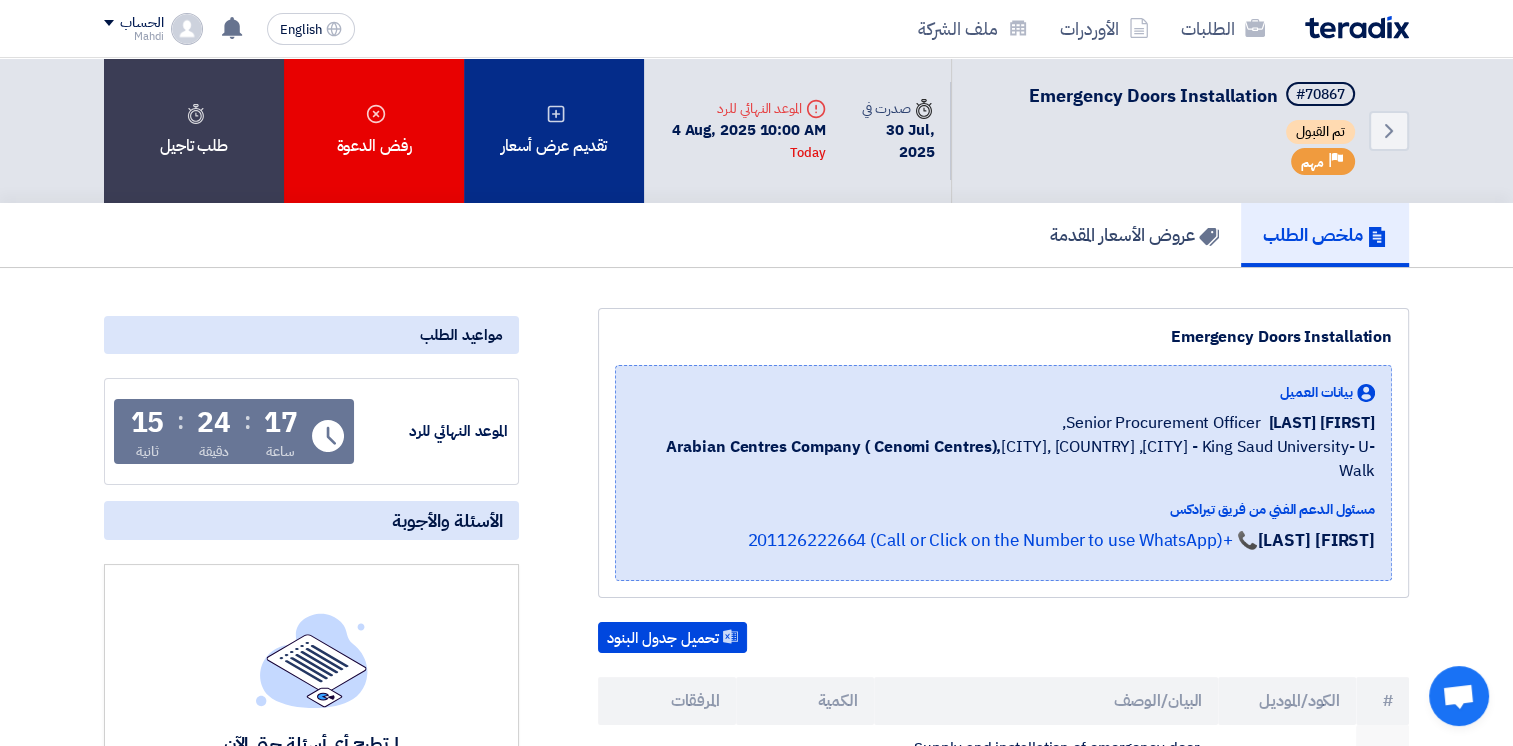 click on "تقديم عرض أسعار" 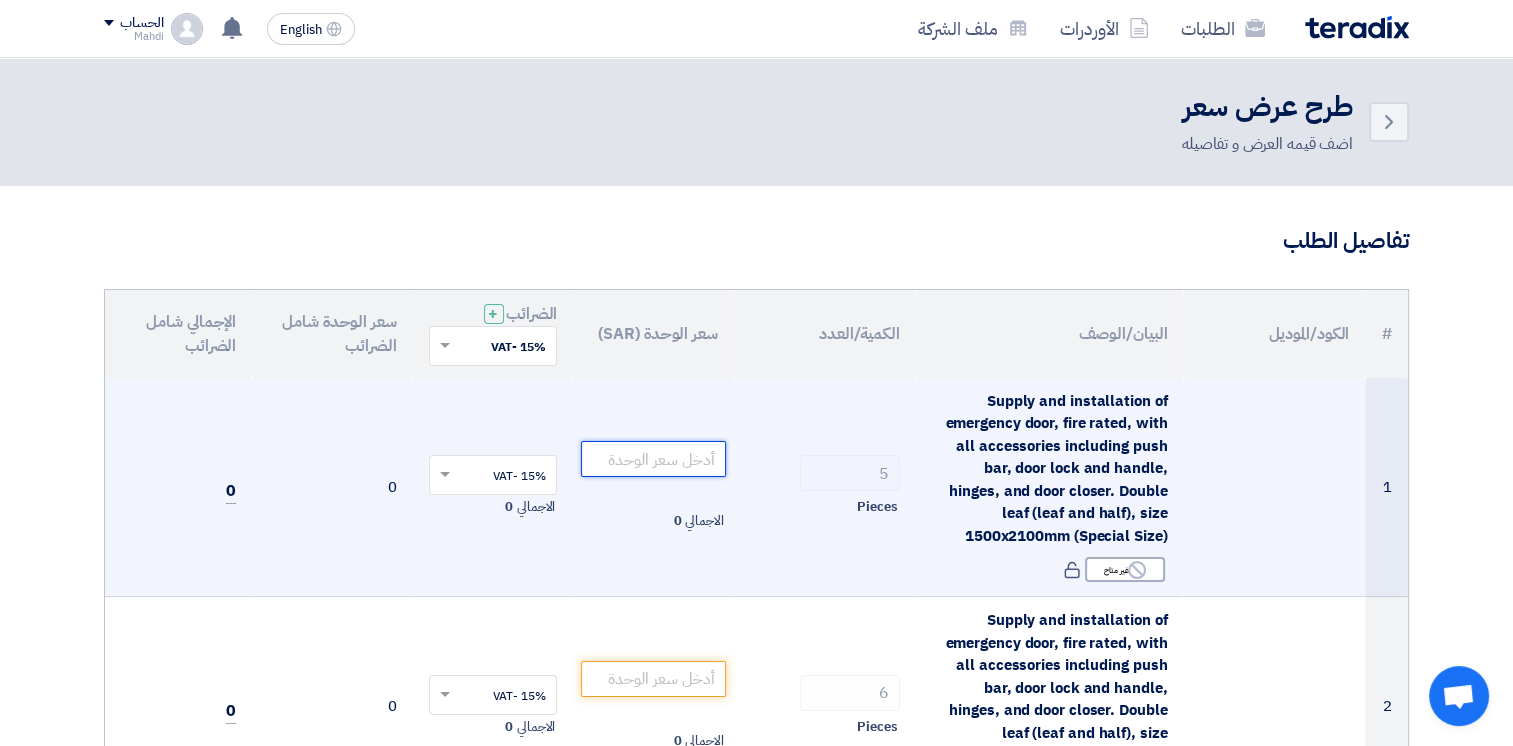 click 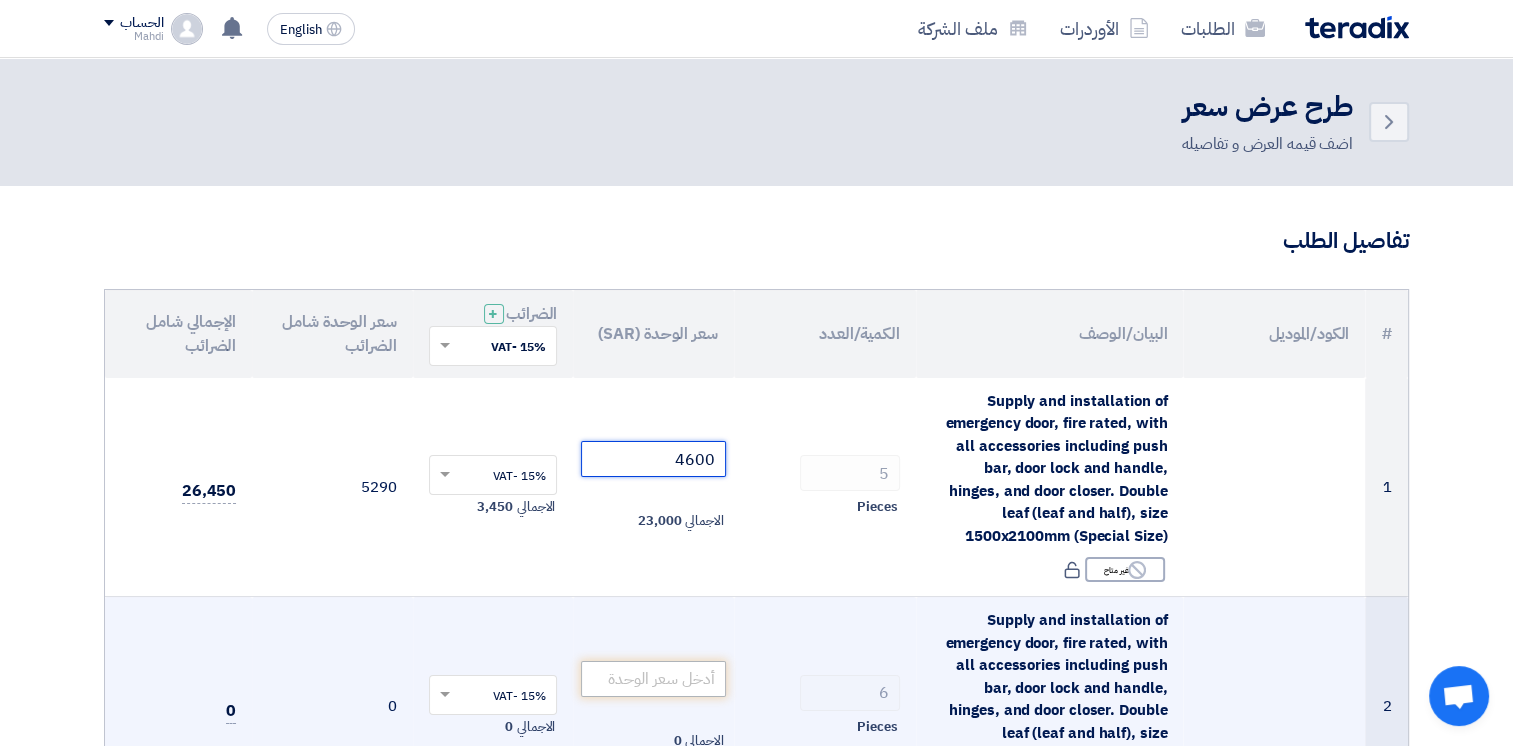 type on "4600" 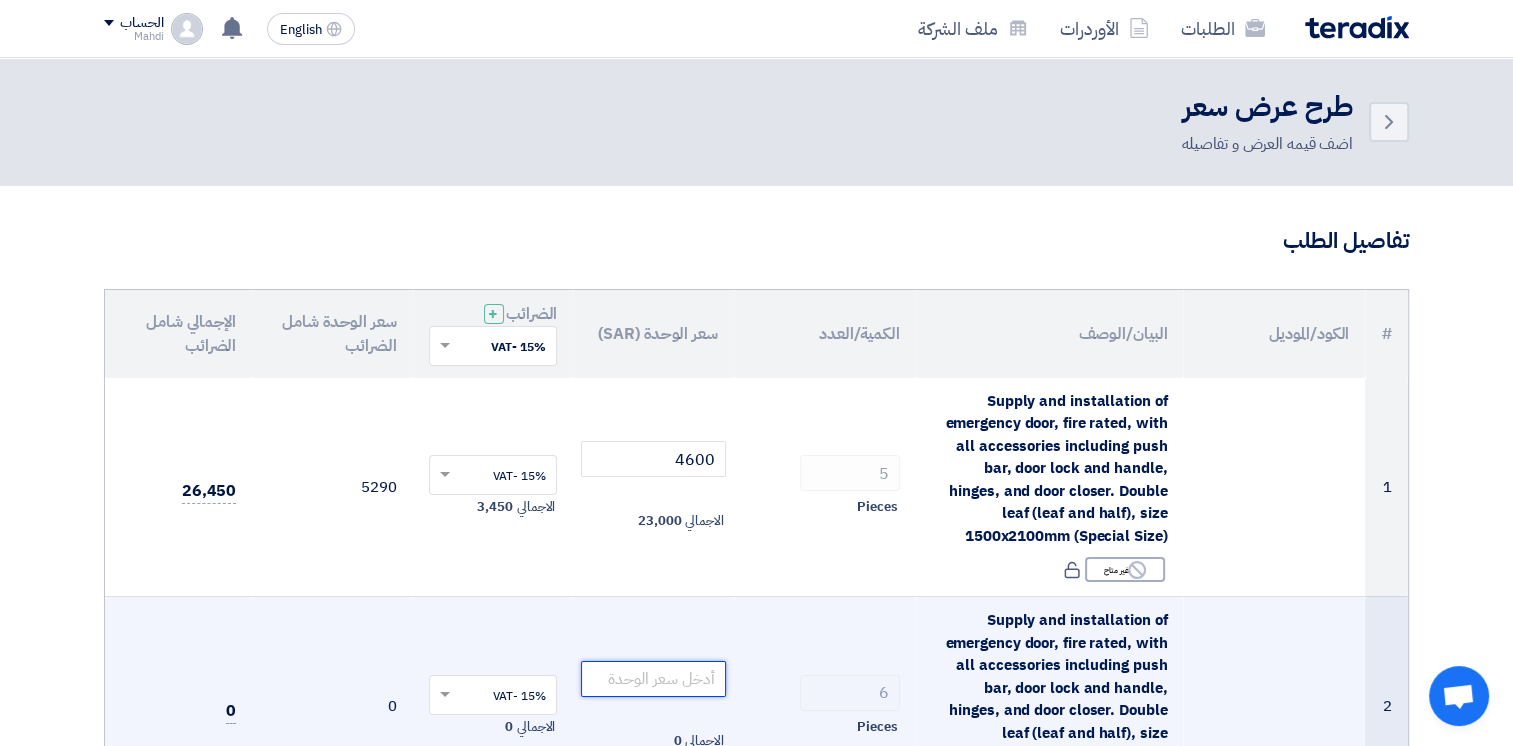 click 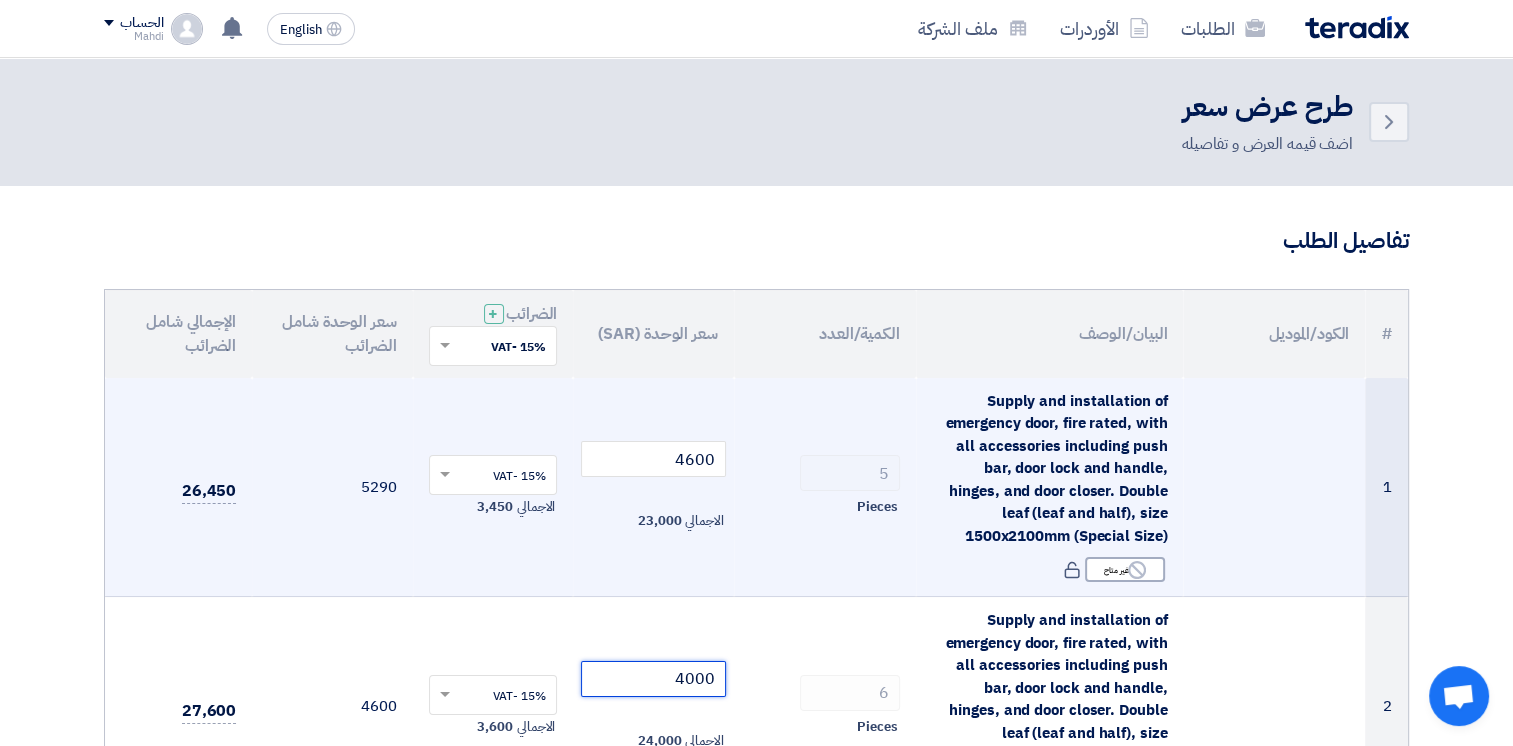 scroll, scrollTop: 500, scrollLeft: 0, axis: vertical 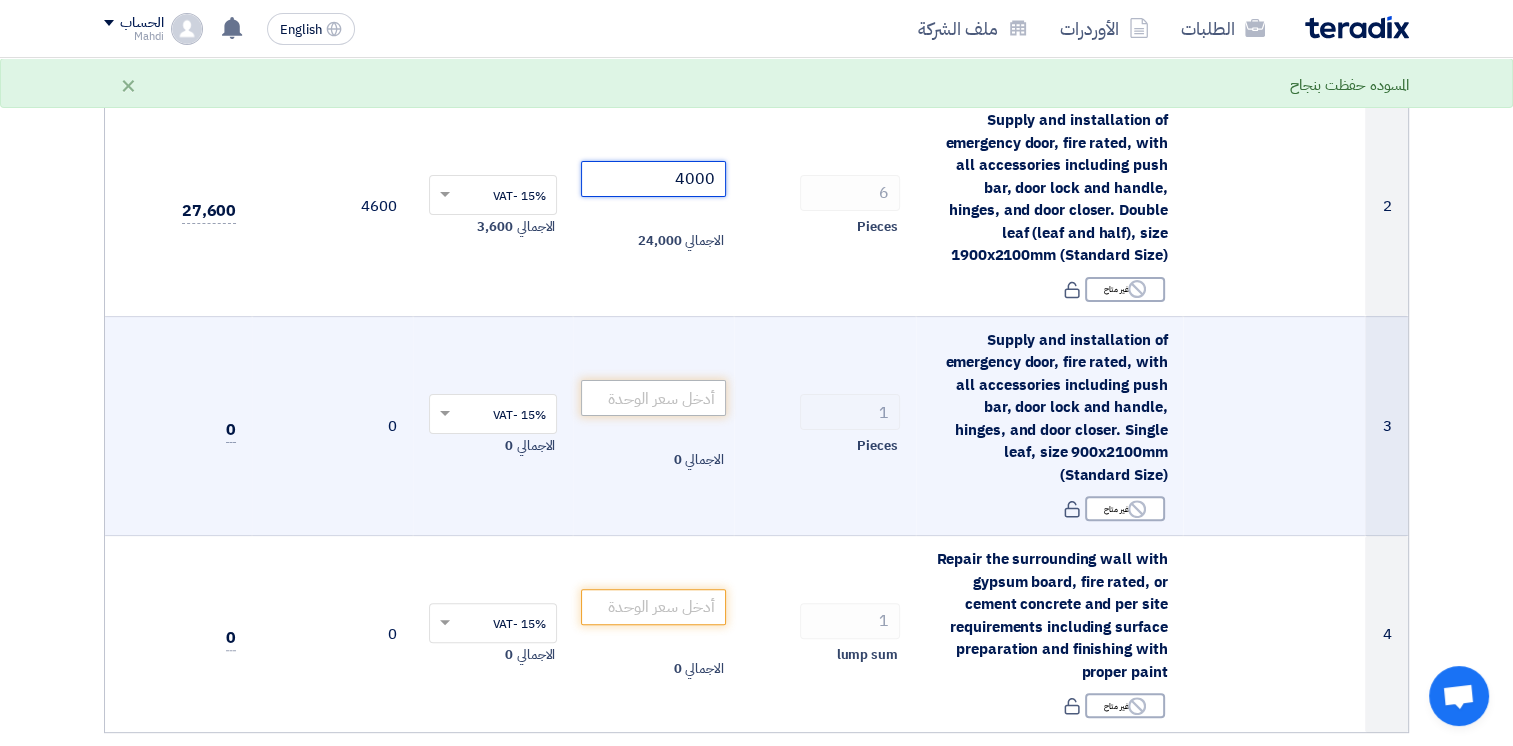 type on "4000" 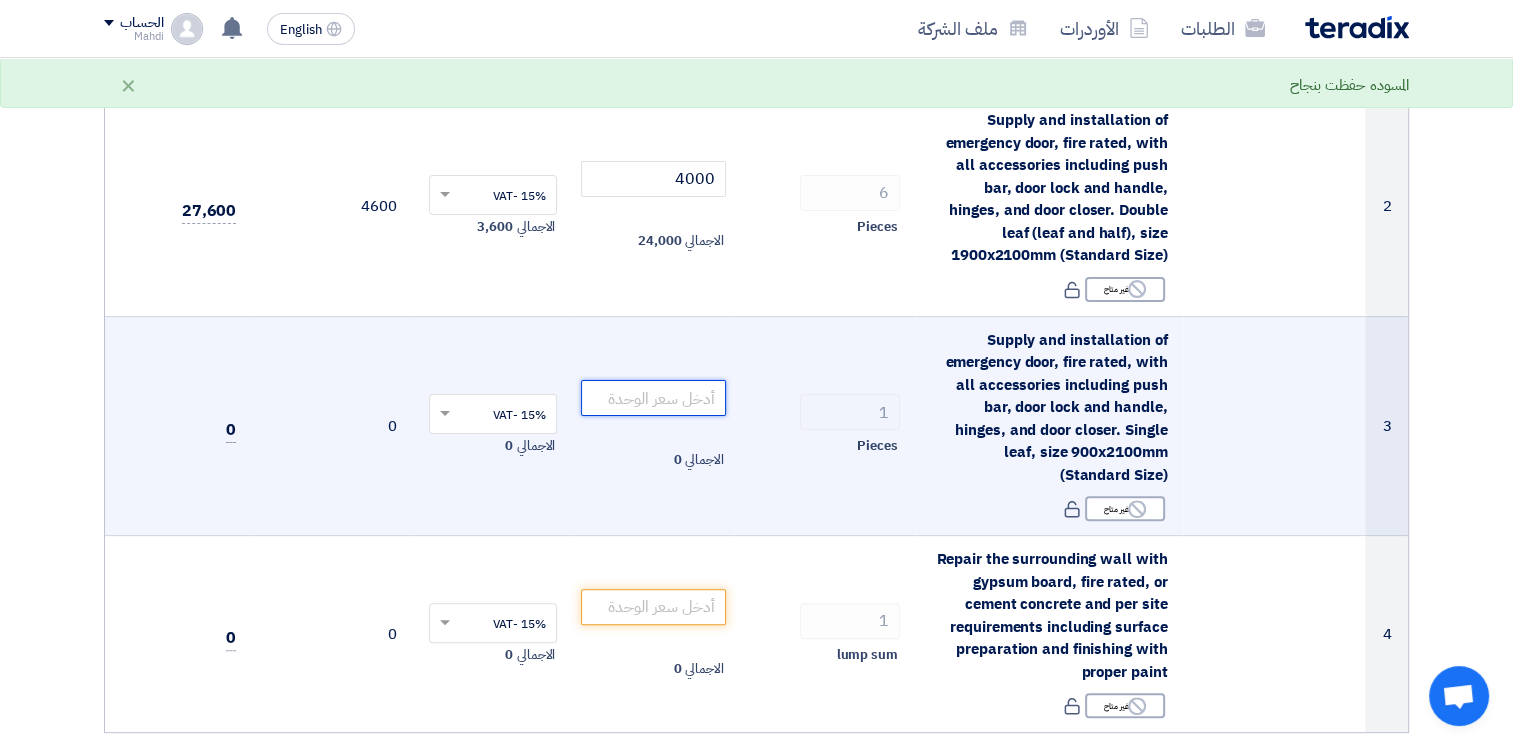 click 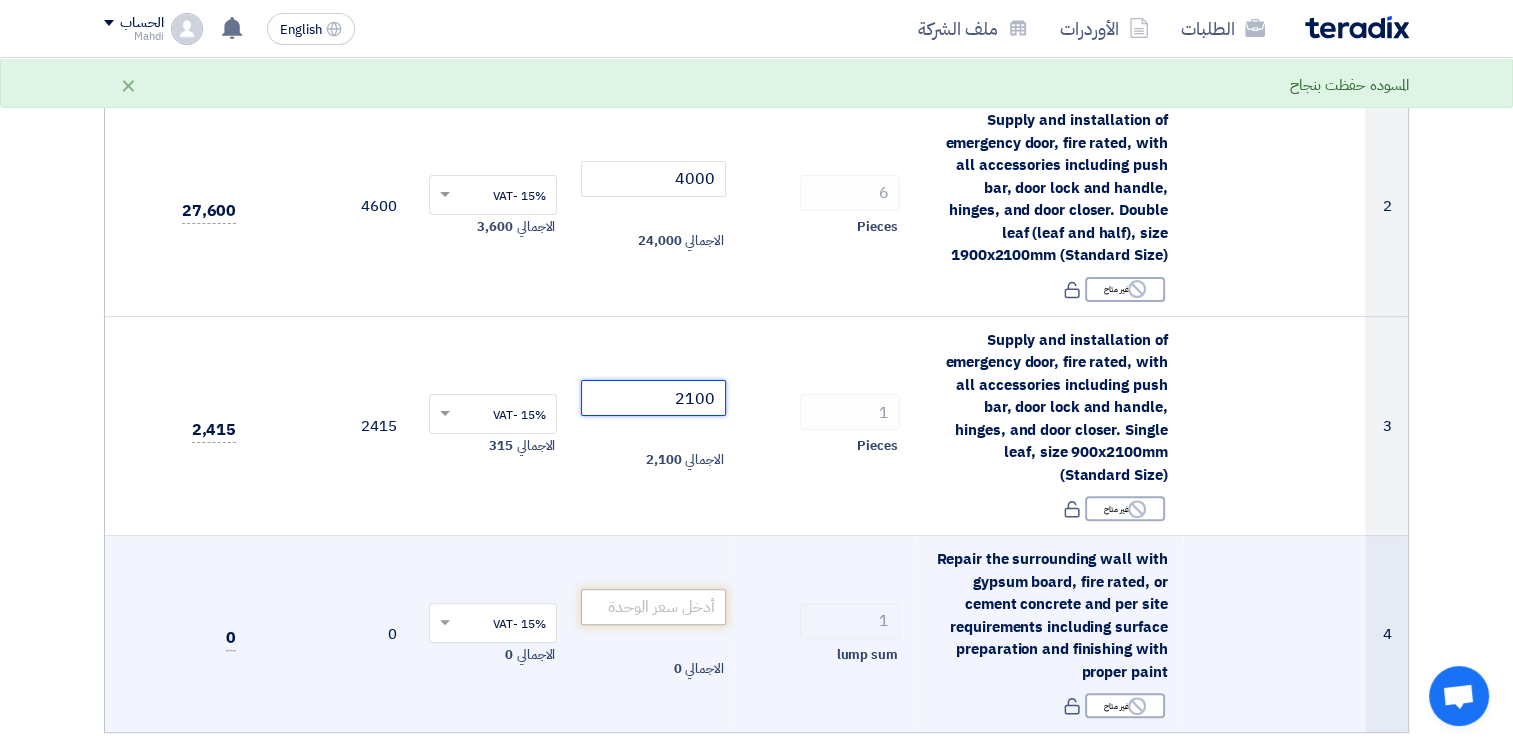 type on "2100" 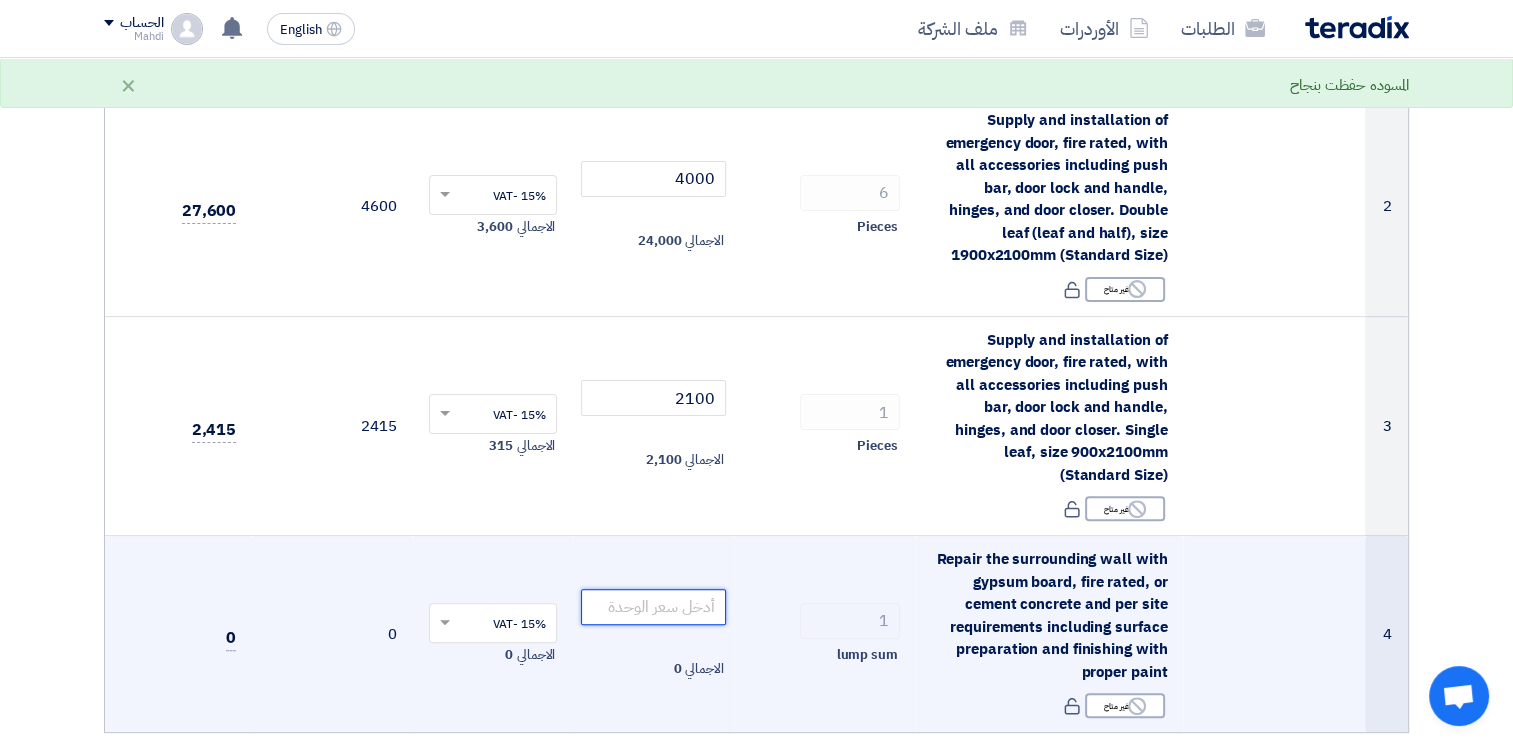 click 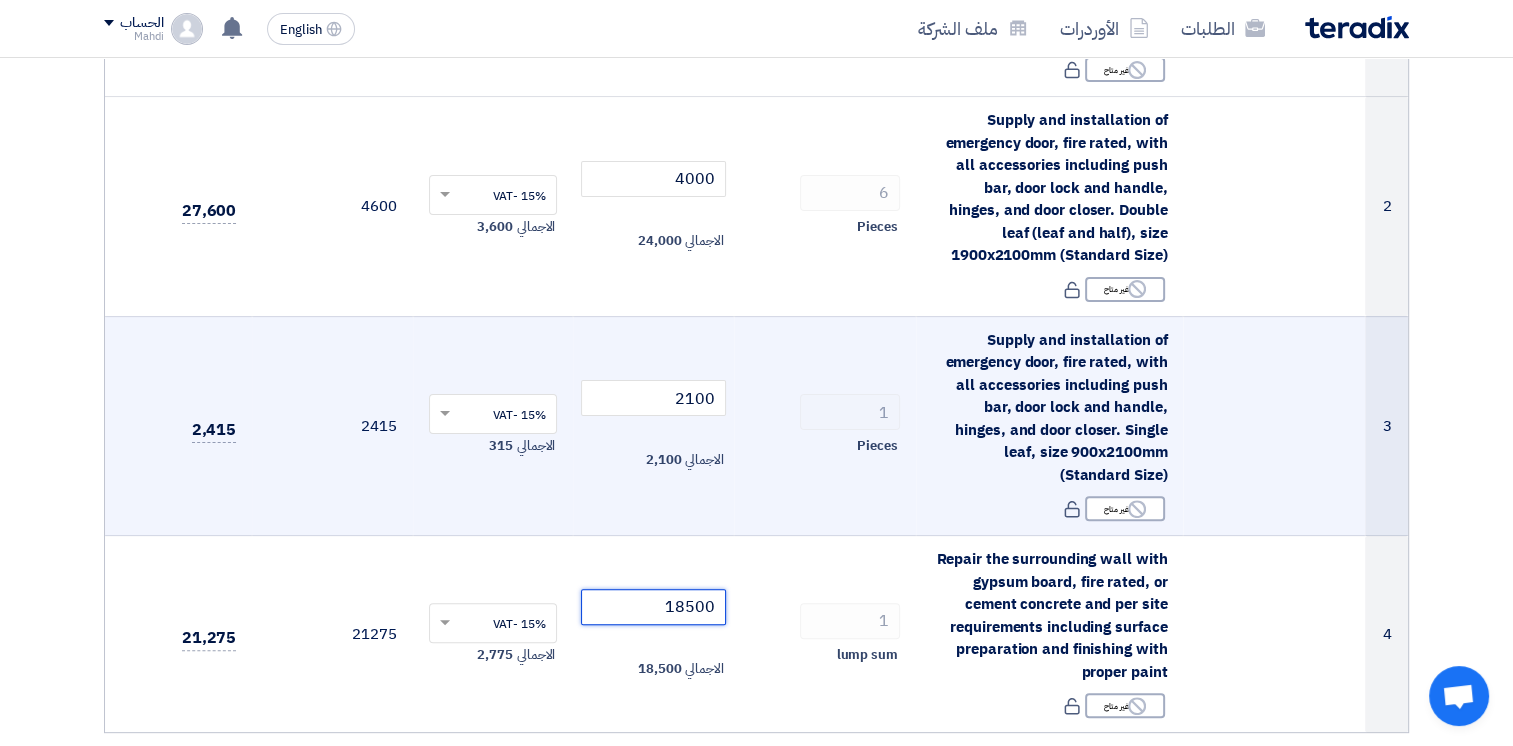 scroll, scrollTop: 1000, scrollLeft: 0, axis: vertical 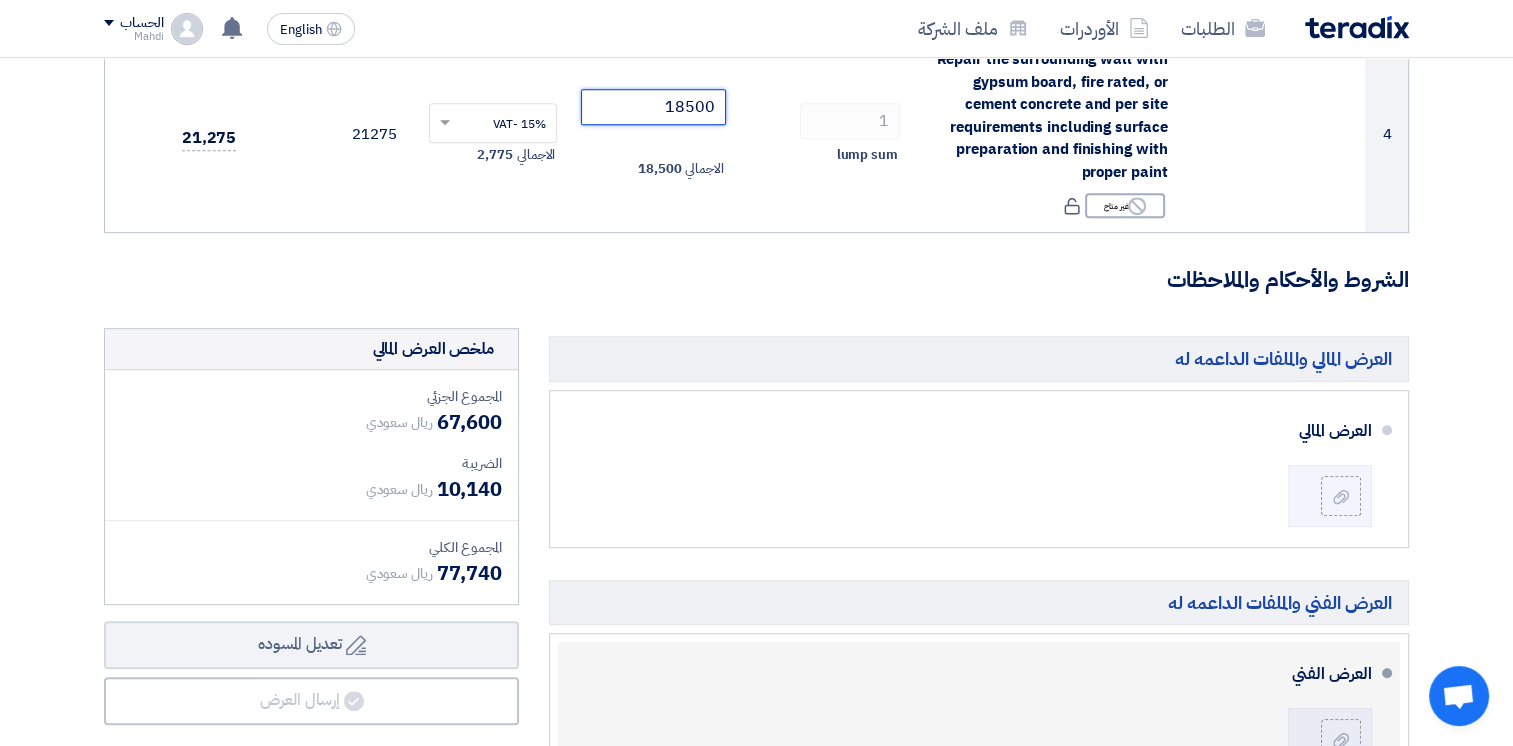 type on "18500" 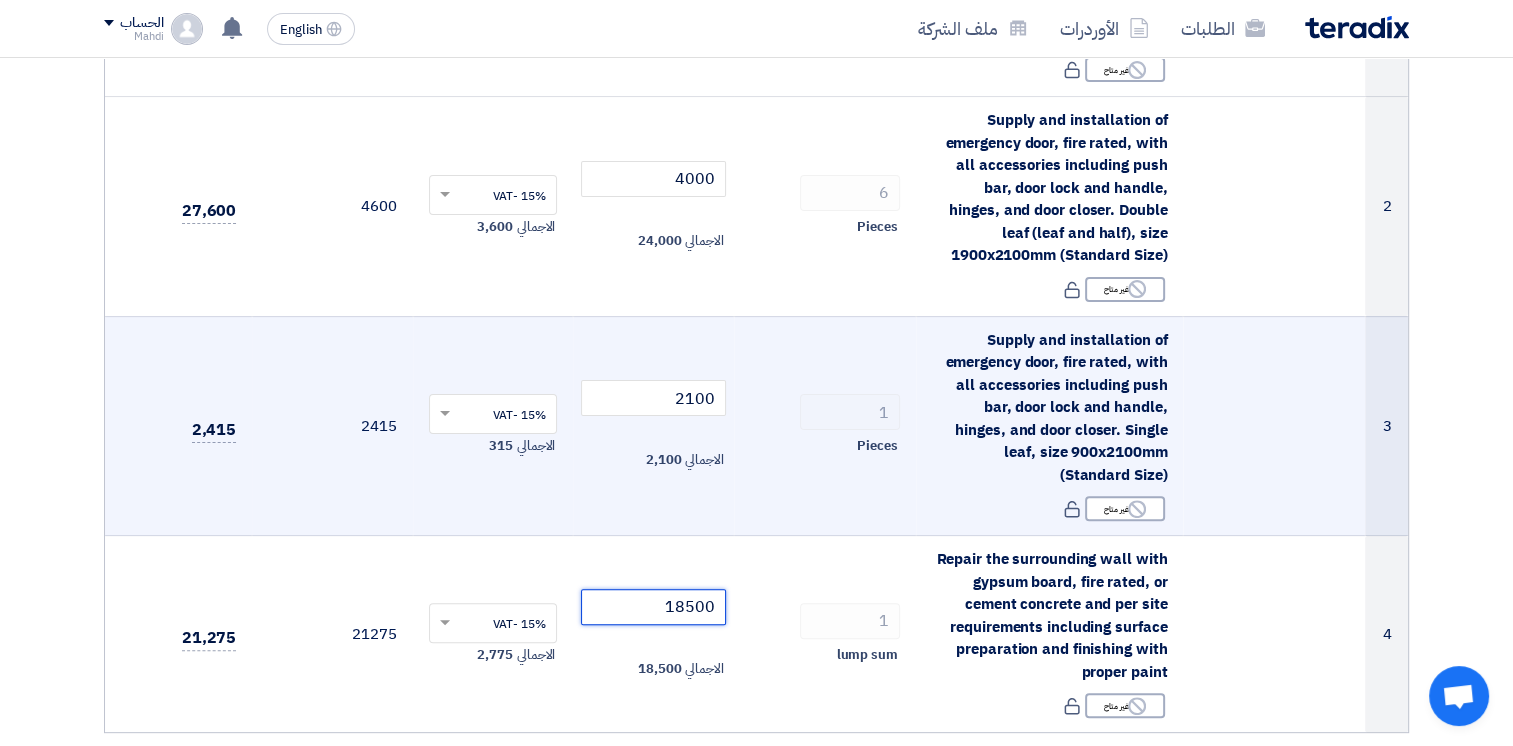 scroll, scrollTop: 0, scrollLeft: 0, axis: both 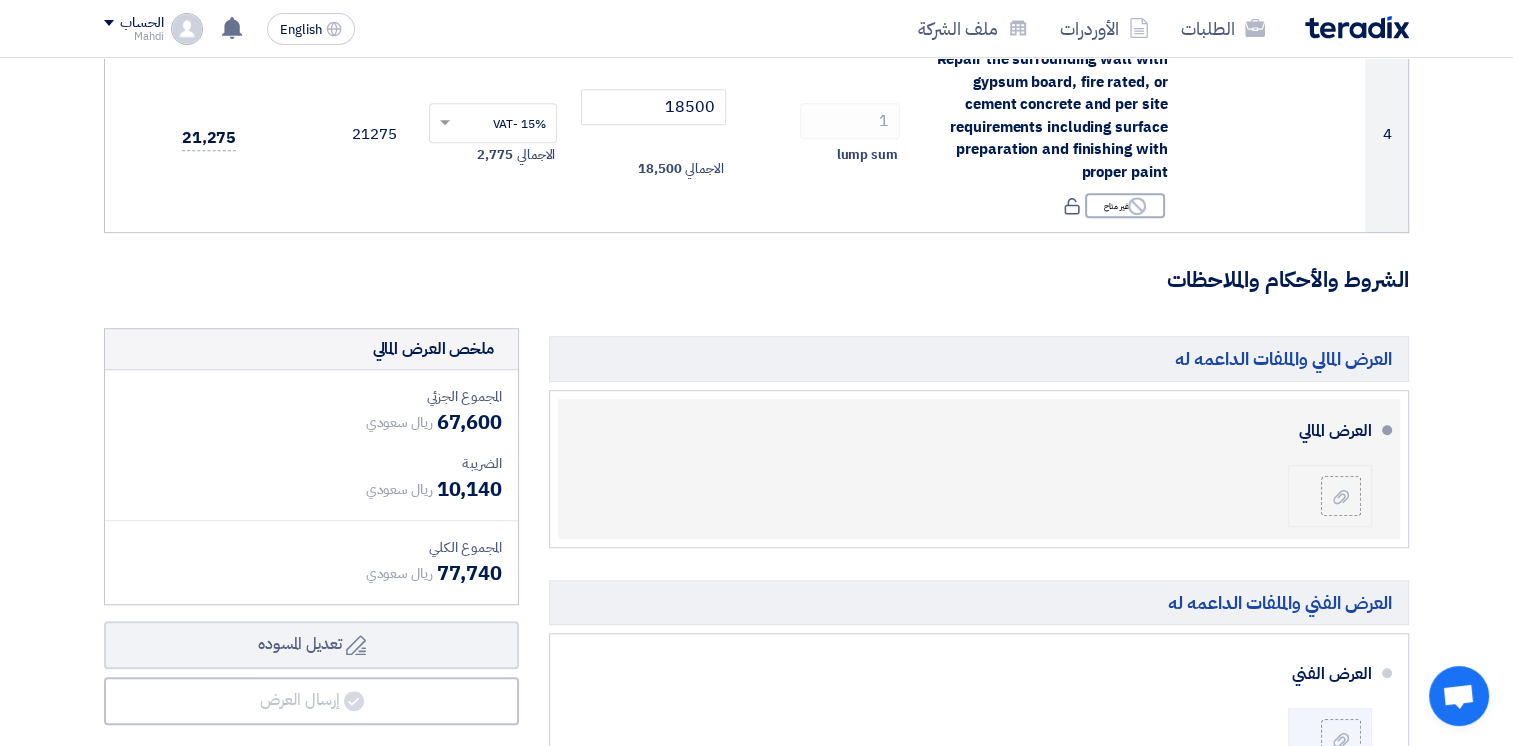 click 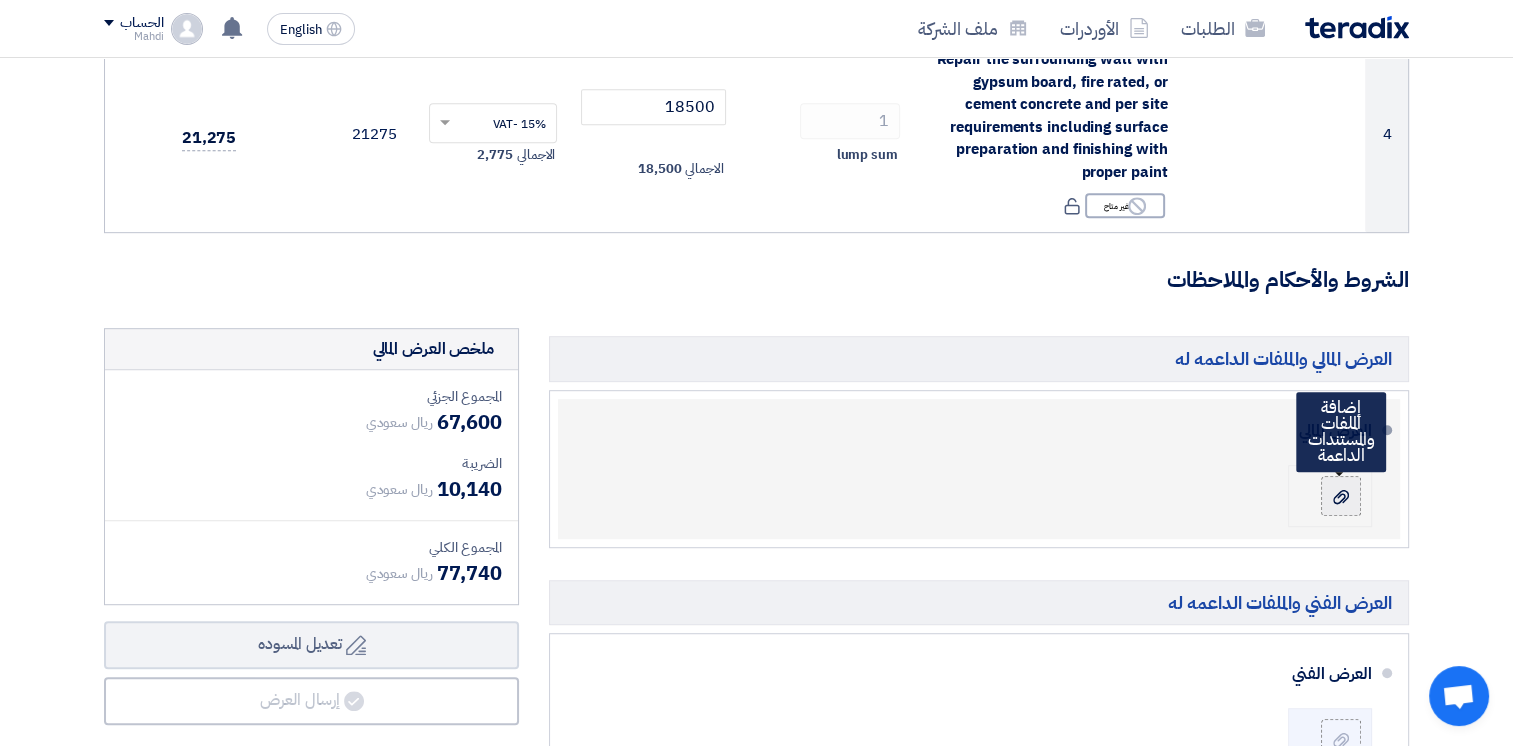 click 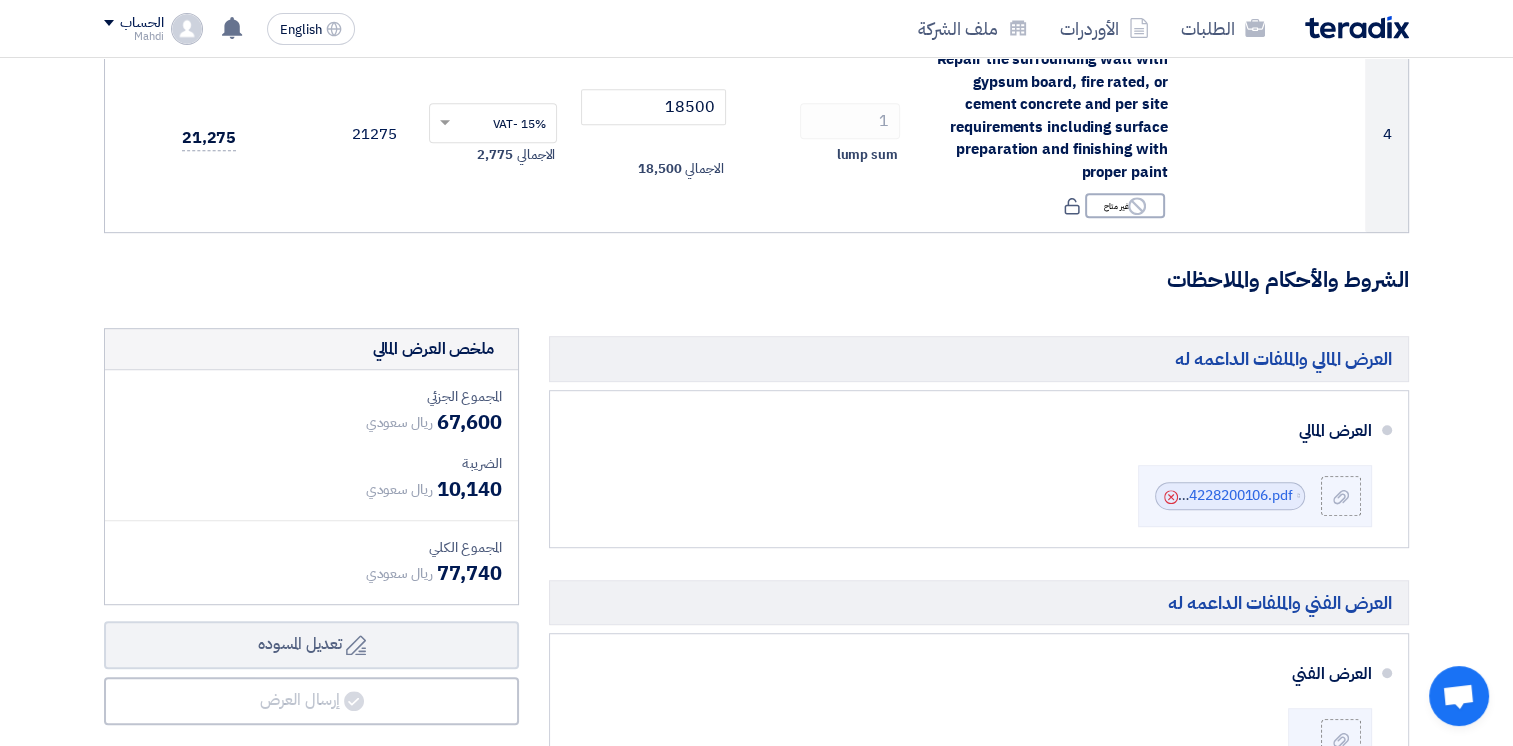 scroll, scrollTop: 1500, scrollLeft: 0, axis: vertical 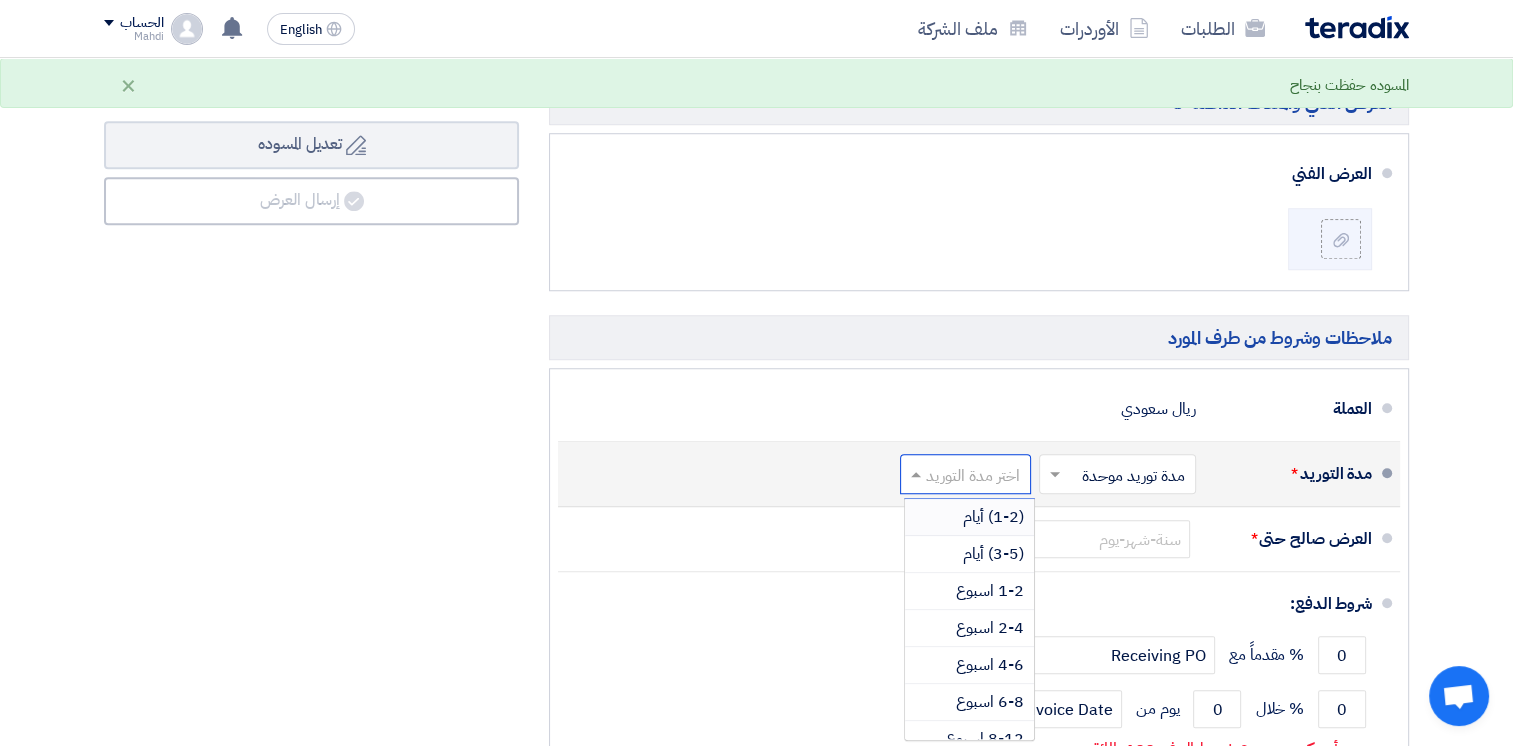 click 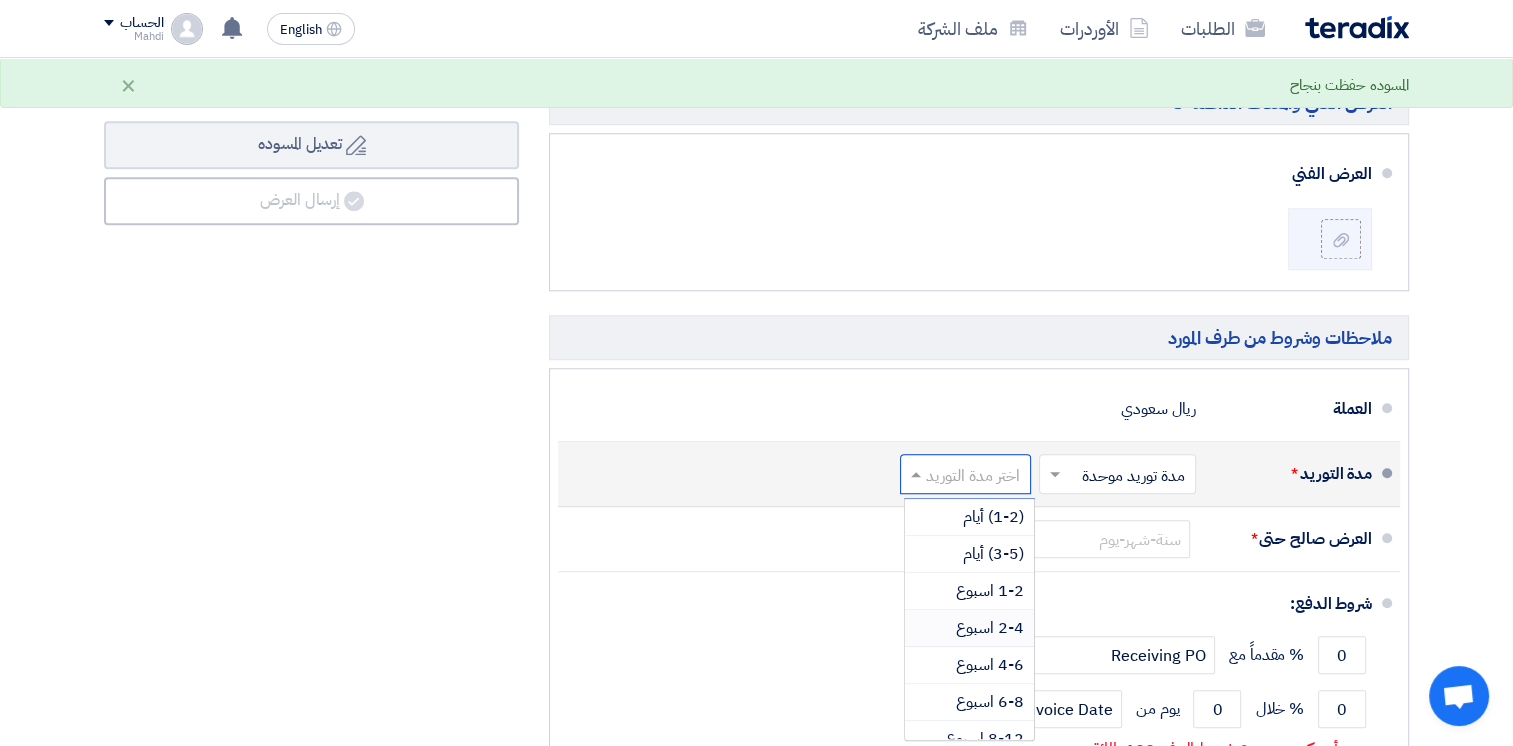 click on "2-4 اسبوع" at bounding box center (990, 628) 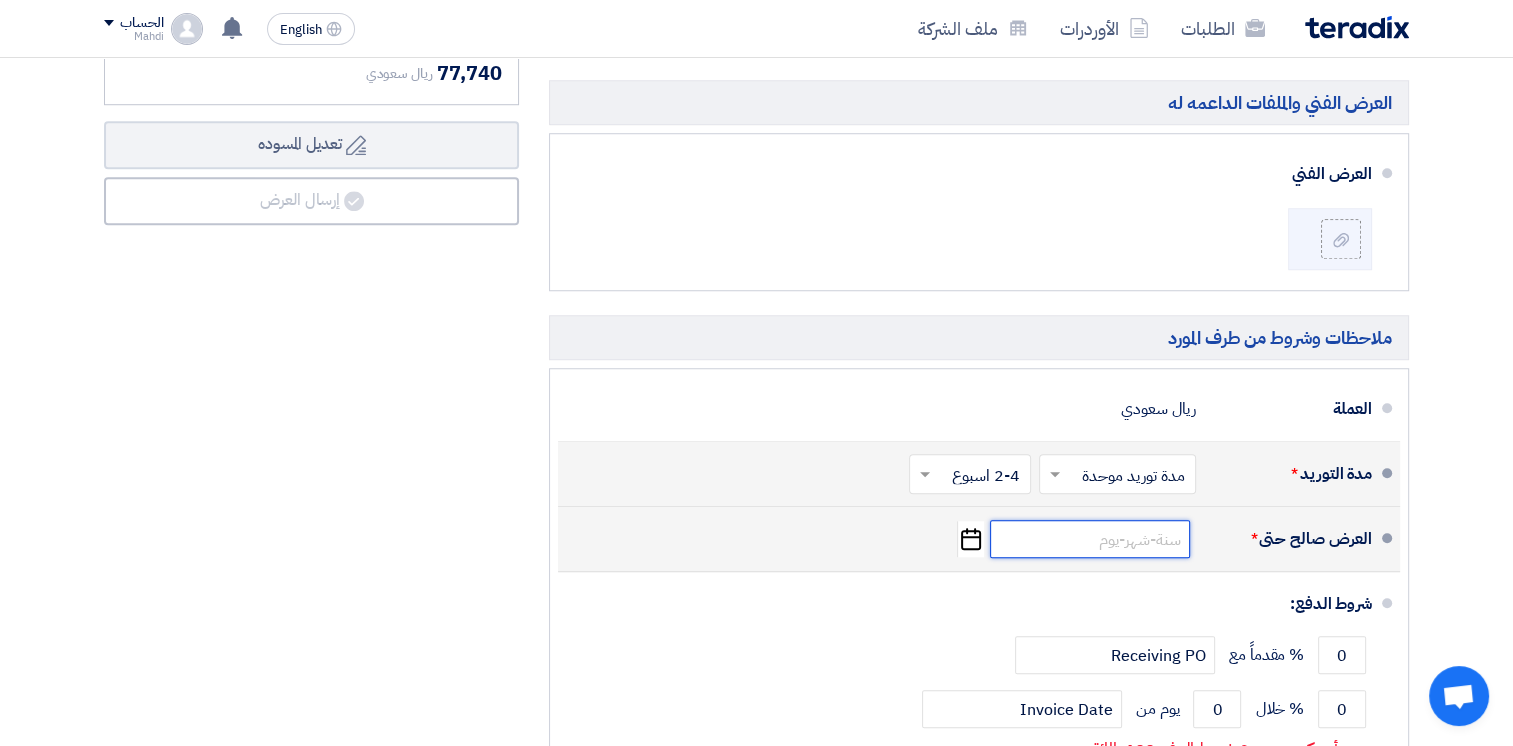 click 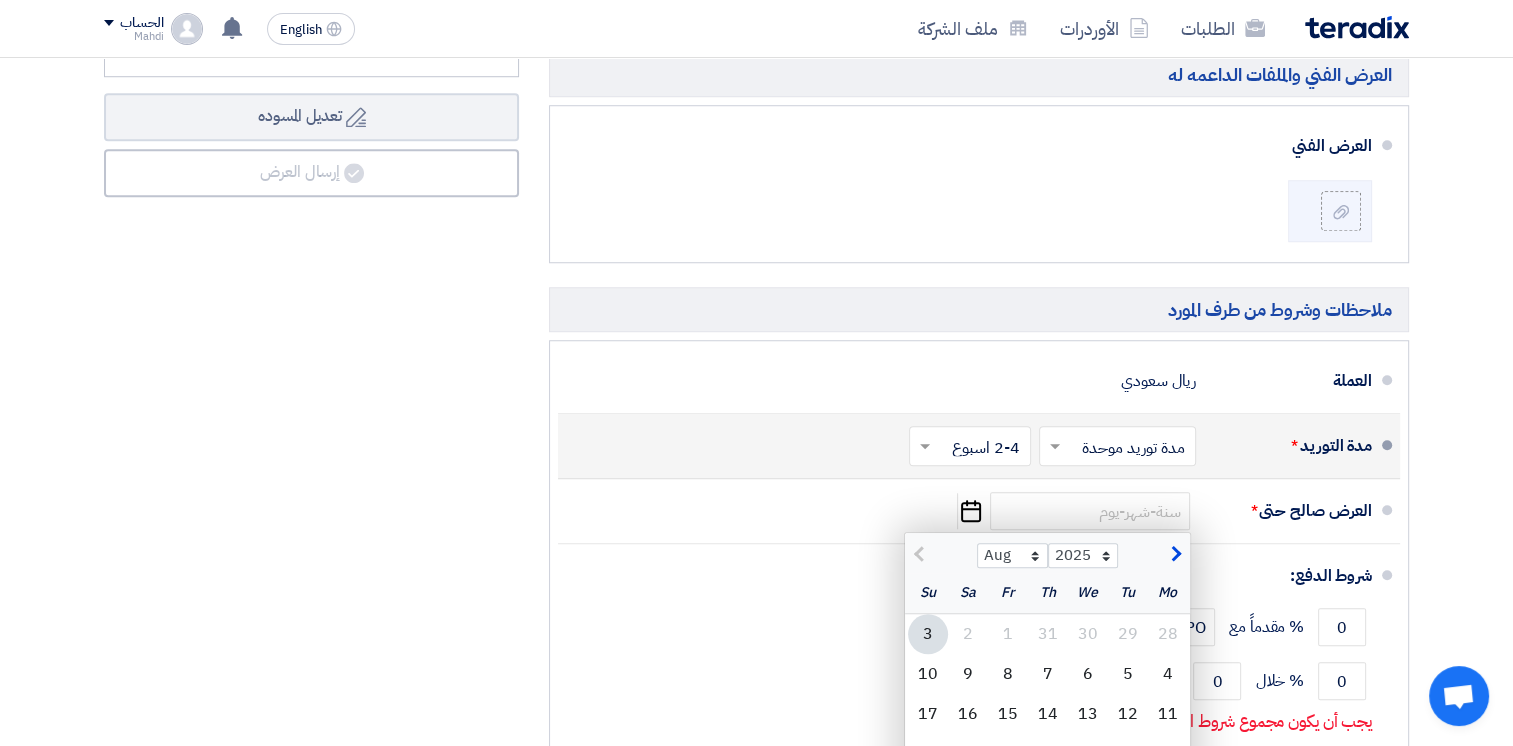 scroll, scrollTop: 2000, scrollLeft: 0, axis: vertical 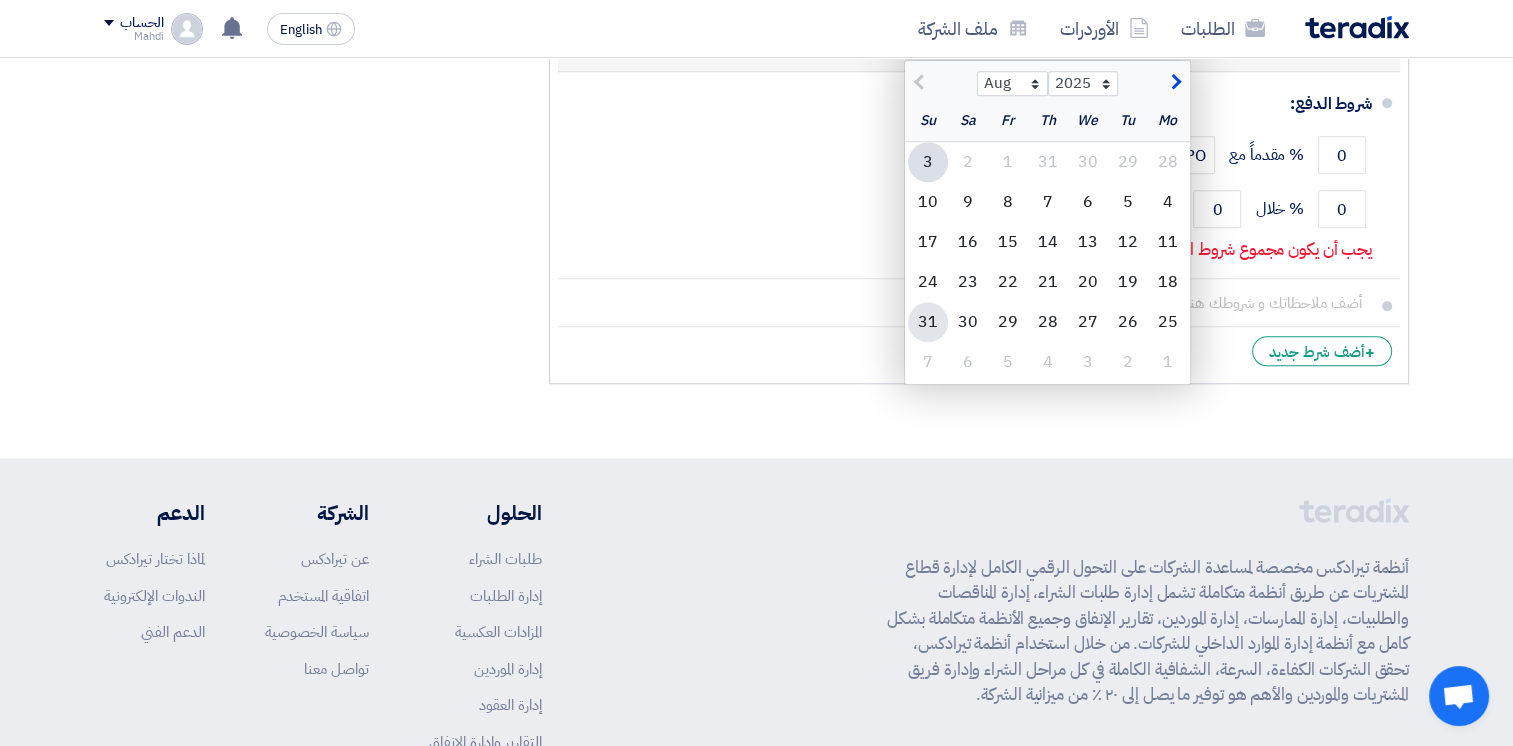click on "31" 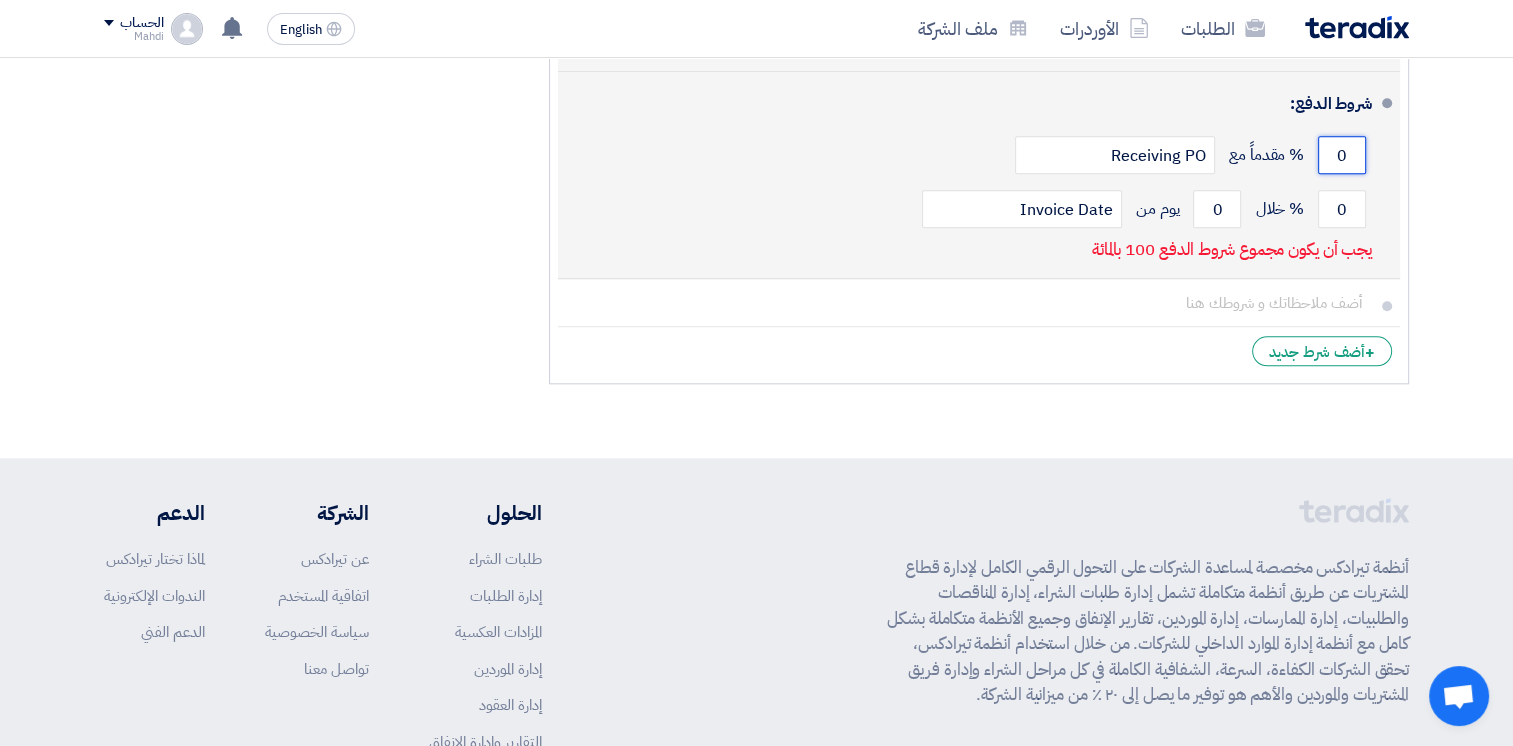 drag, startPoint x: 1337, startPoint y: 126, endPoint x: 1357, endPoint y: 122, distance: 20.396078 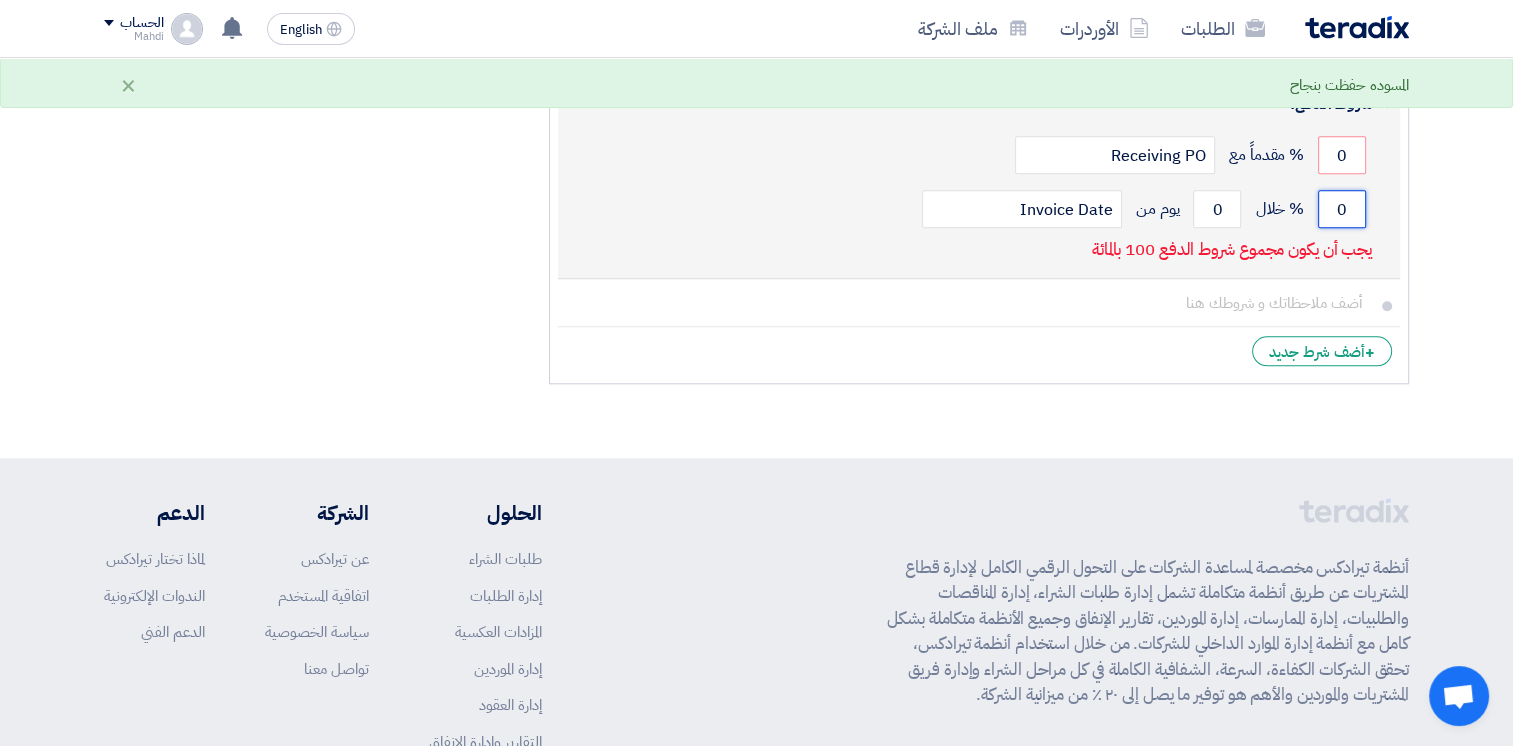 drag, startPoint x: 1323, startPoint y: 184, endPoint x: 1353, endPoint y: 187, distance: 30.149628 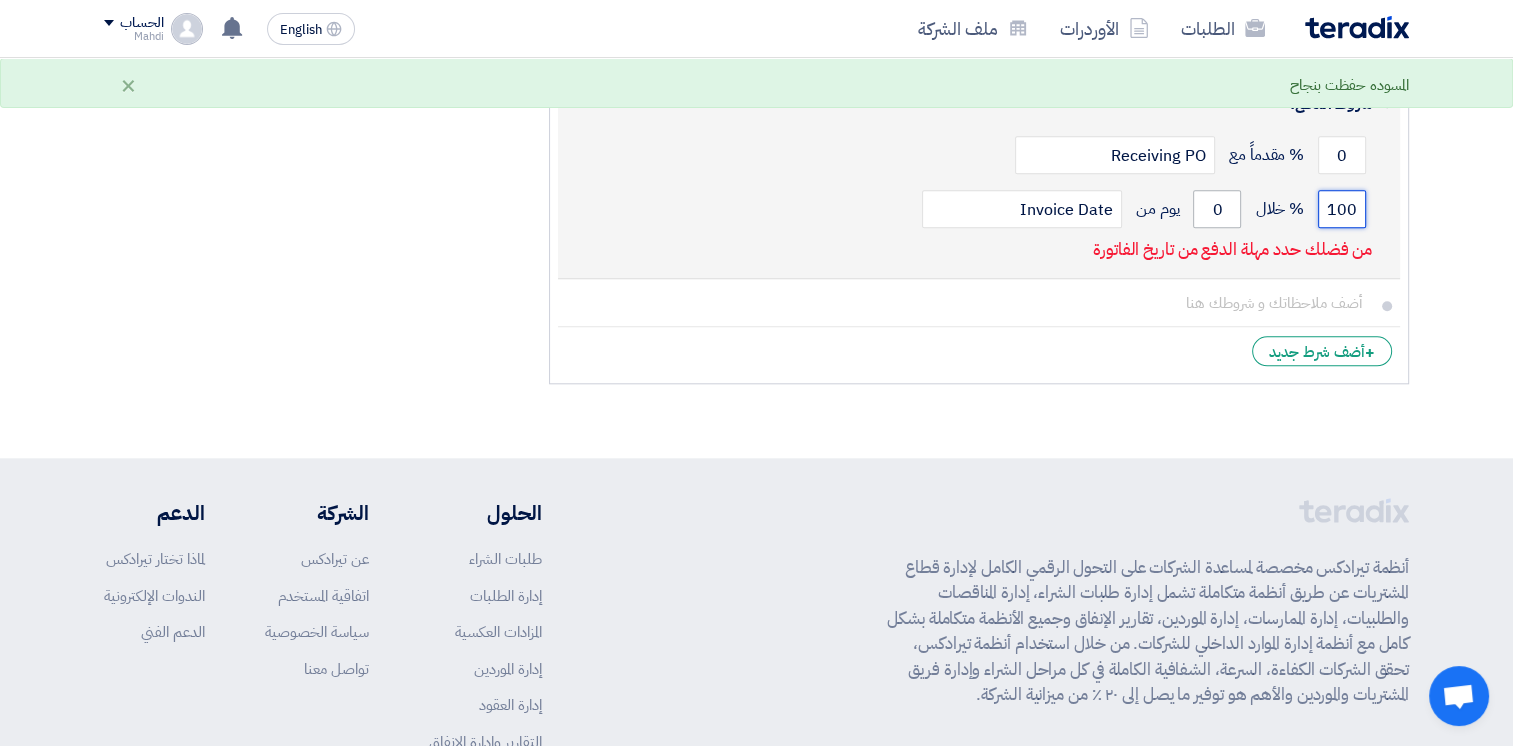 type on "100" 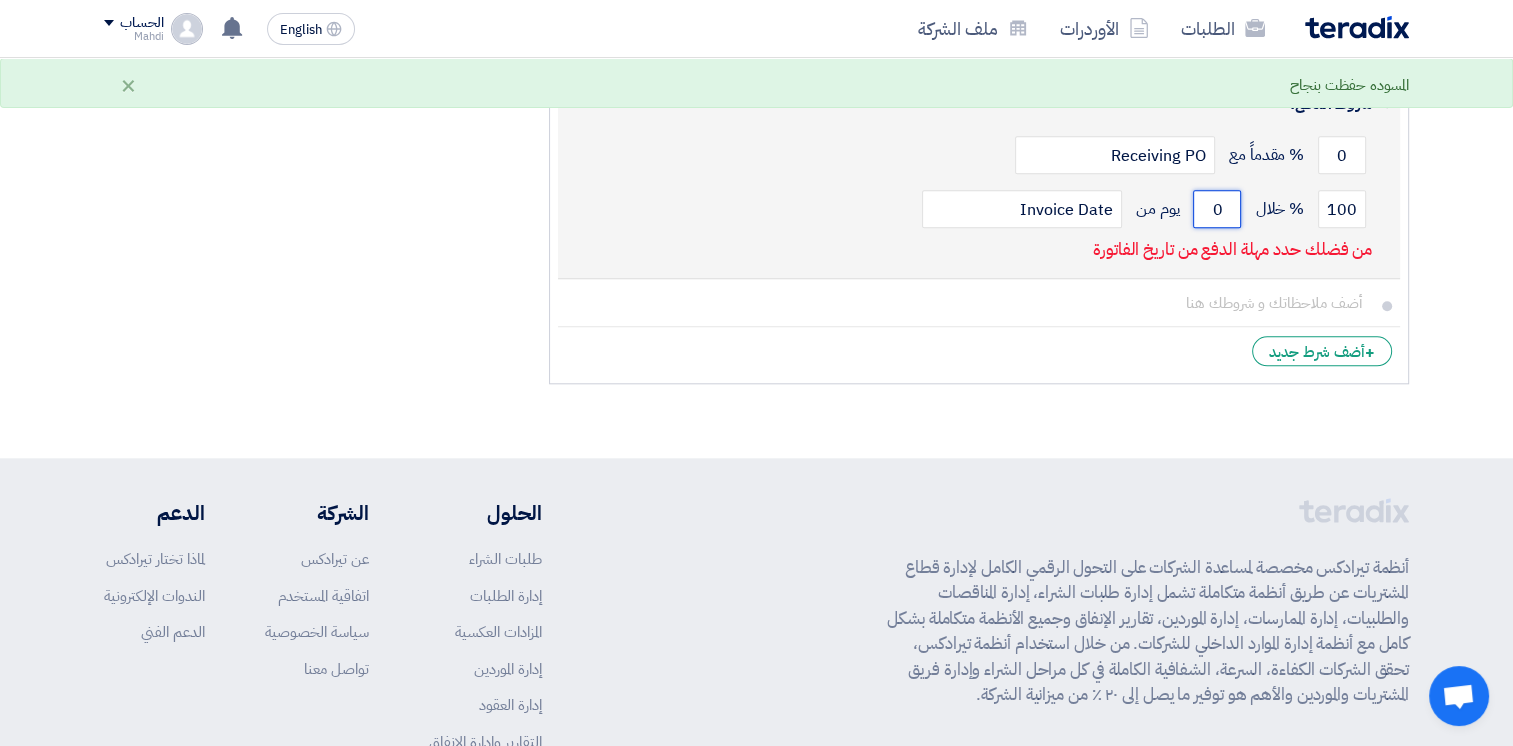drag, startPoint x: 1219, startPoint y: 182, endPoint x: 1189, endPoint y: 182, distance: 30 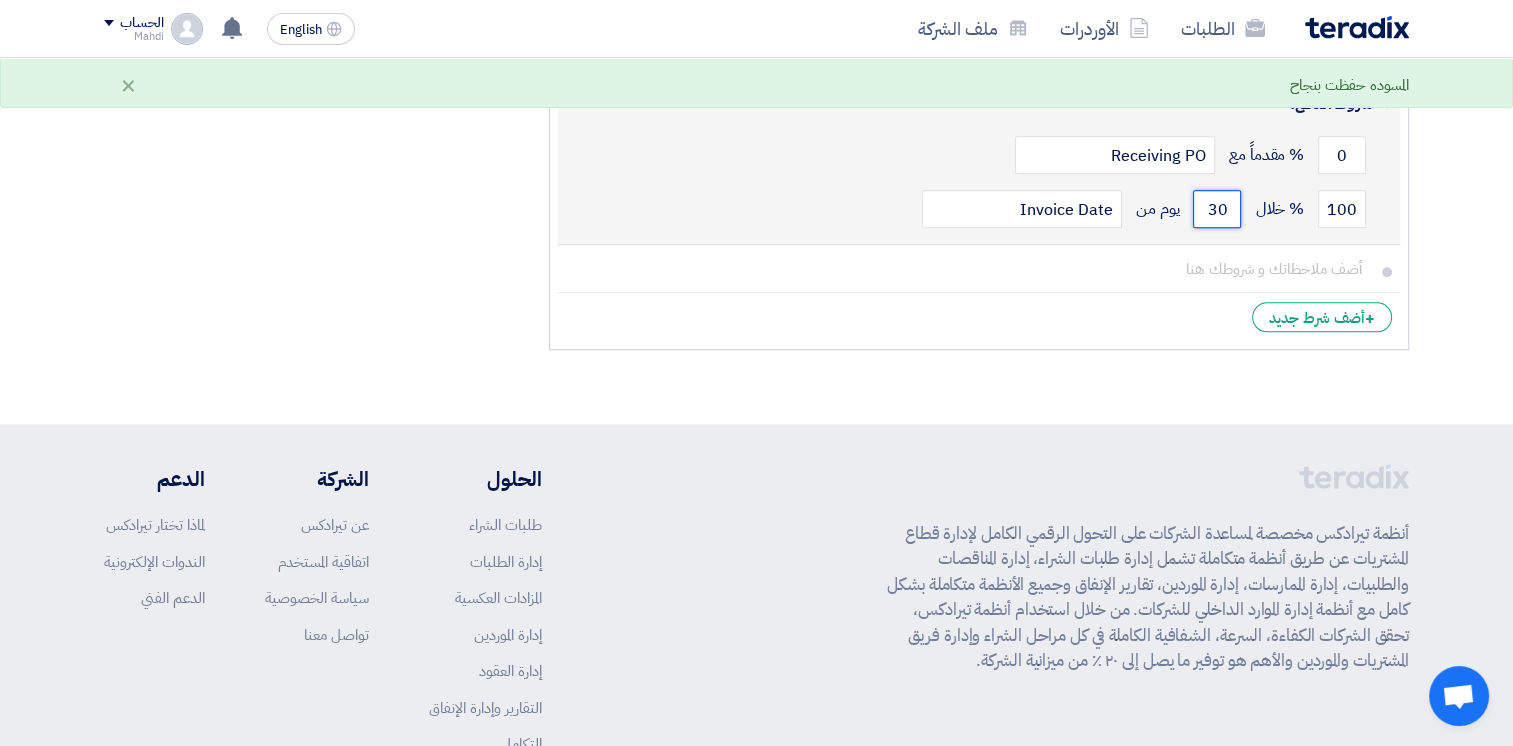 type on "30" 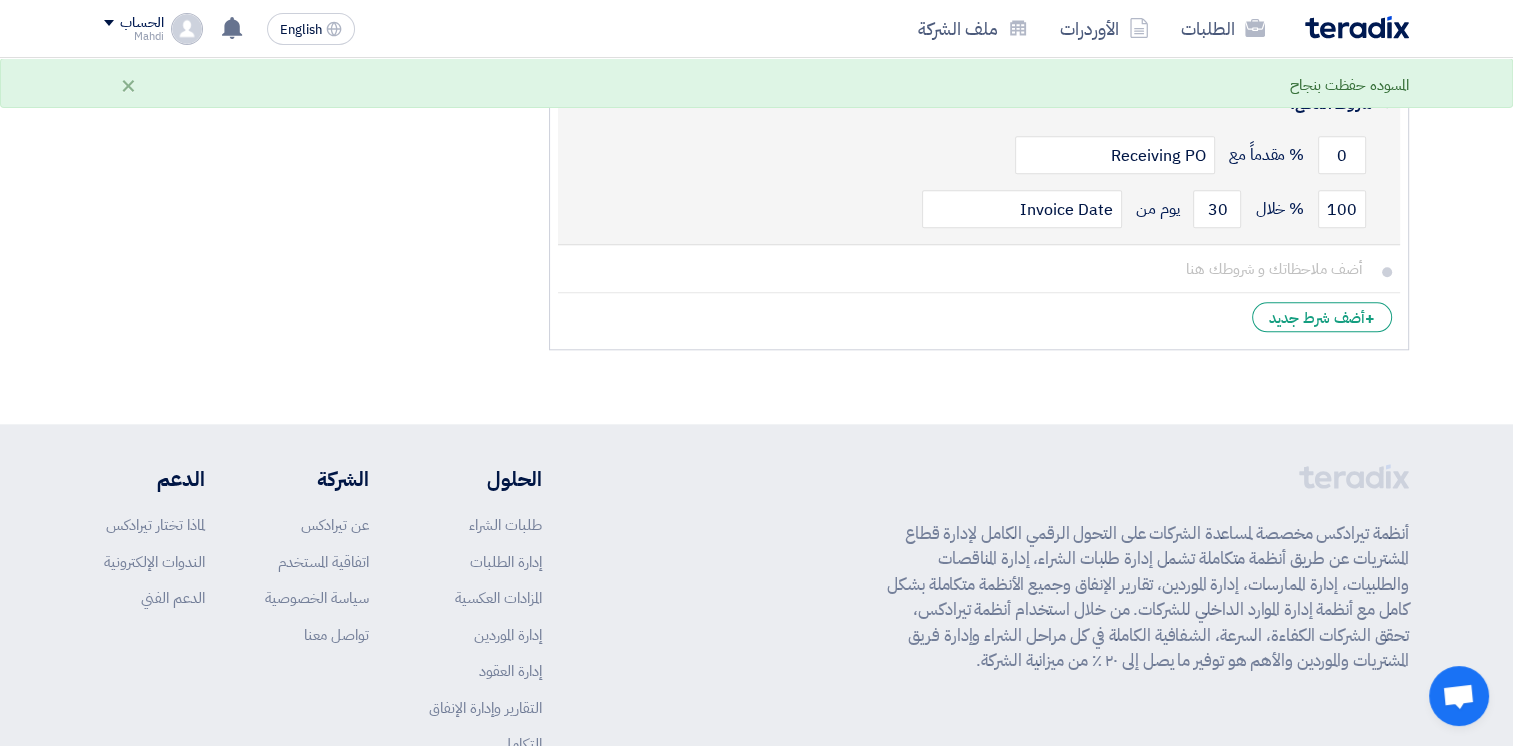 click on "100
% خلال
30
يوم من
Invoice Date" 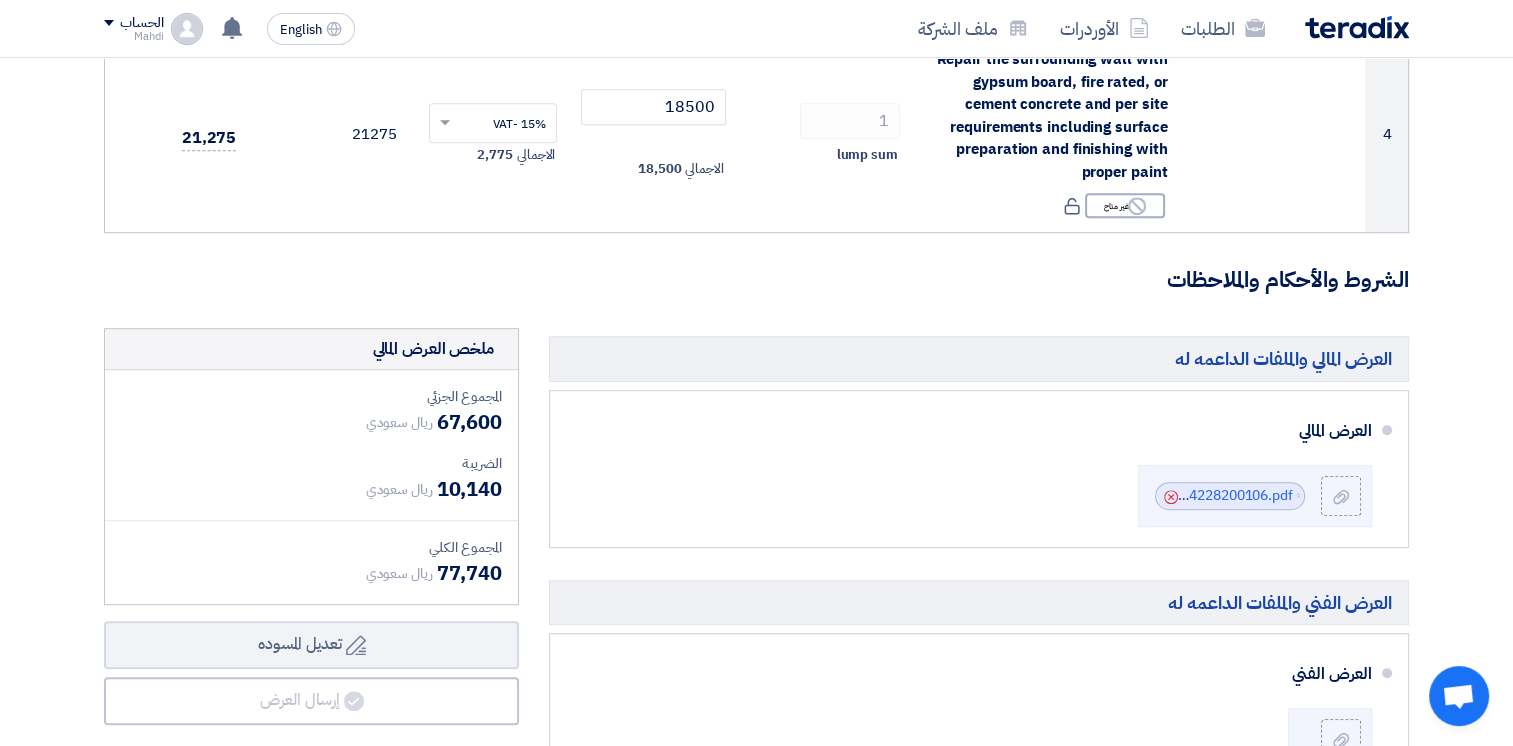 scroll, scrollTop: 1500, scrollLeft: 0, axis: vertical 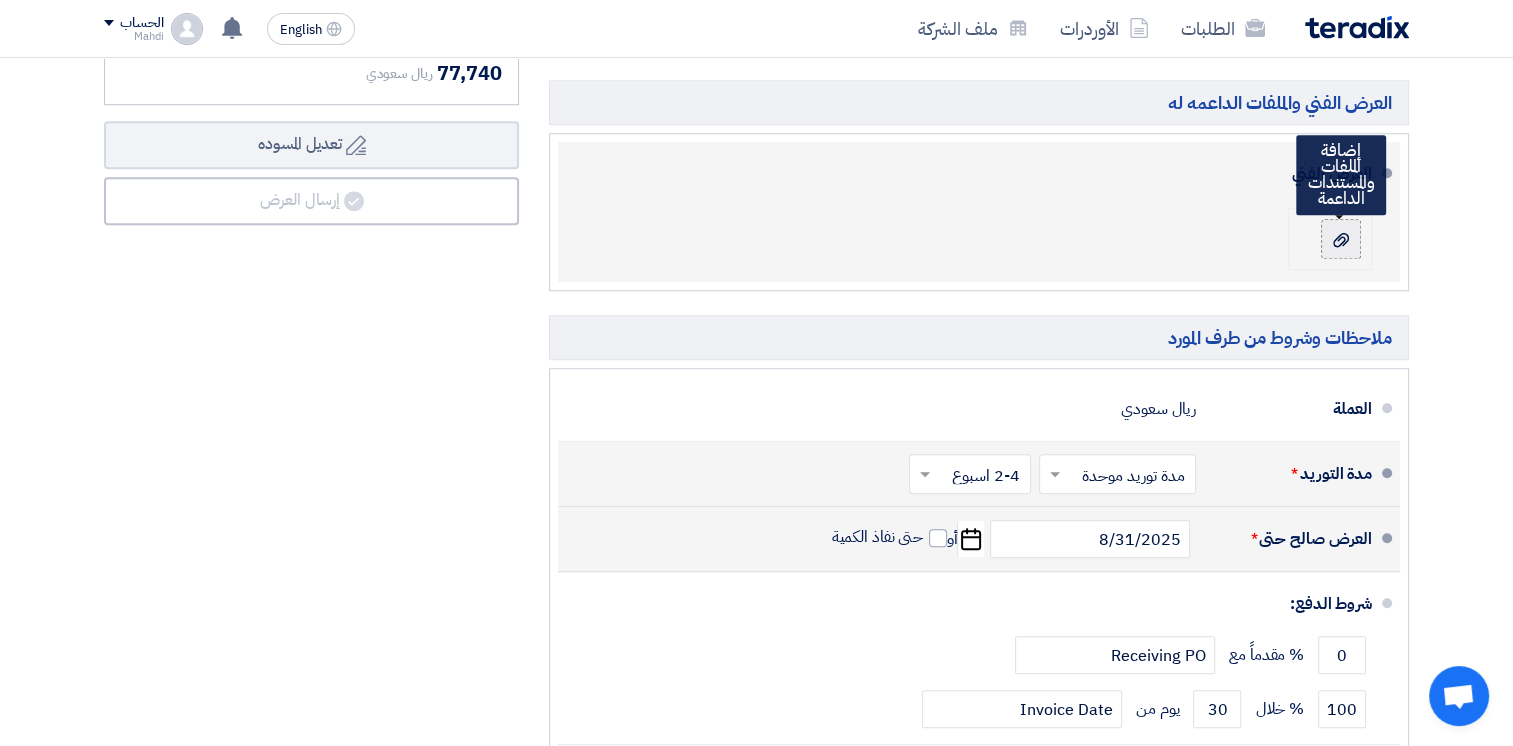 click 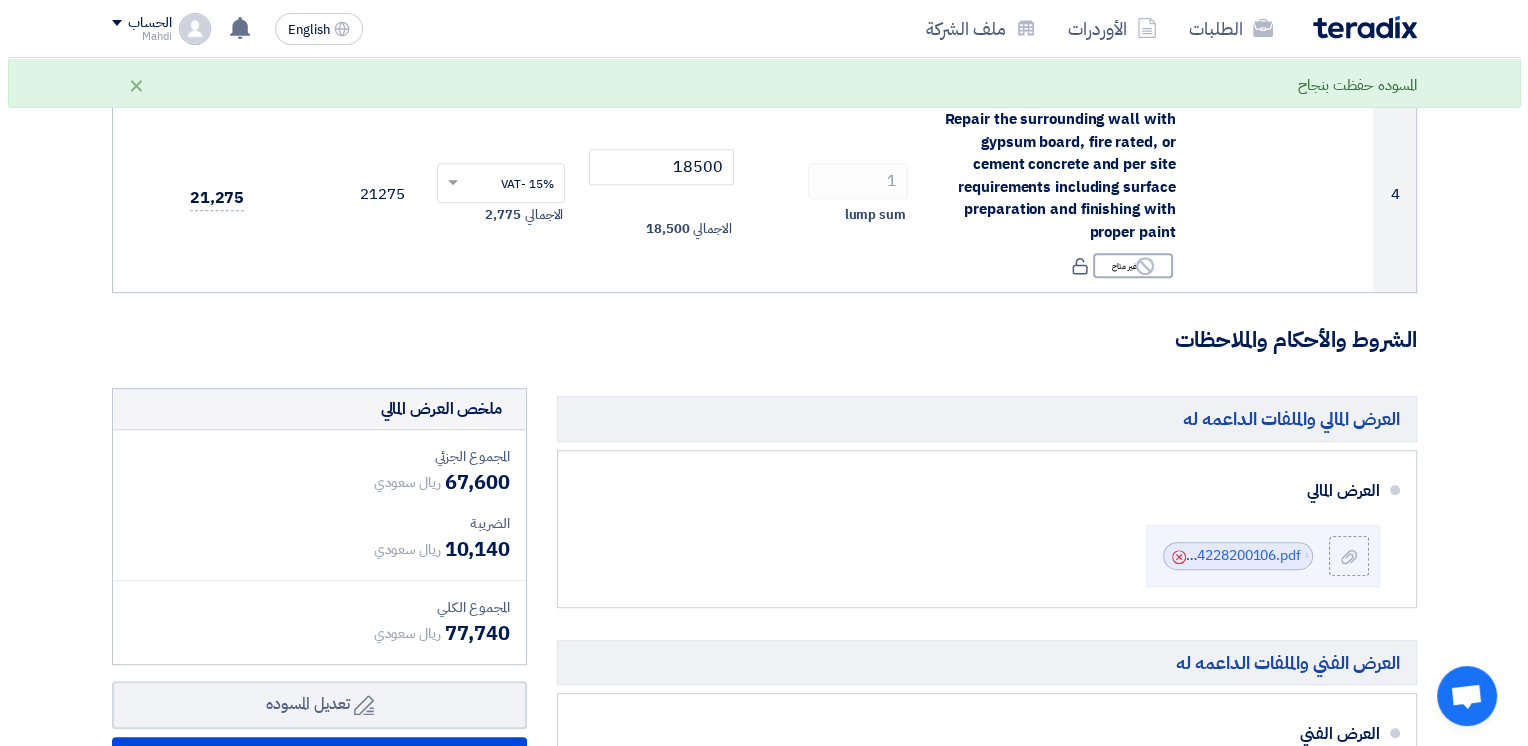 scroll, scrollTop: 1108, scrollLeft: 0, axis: vertical 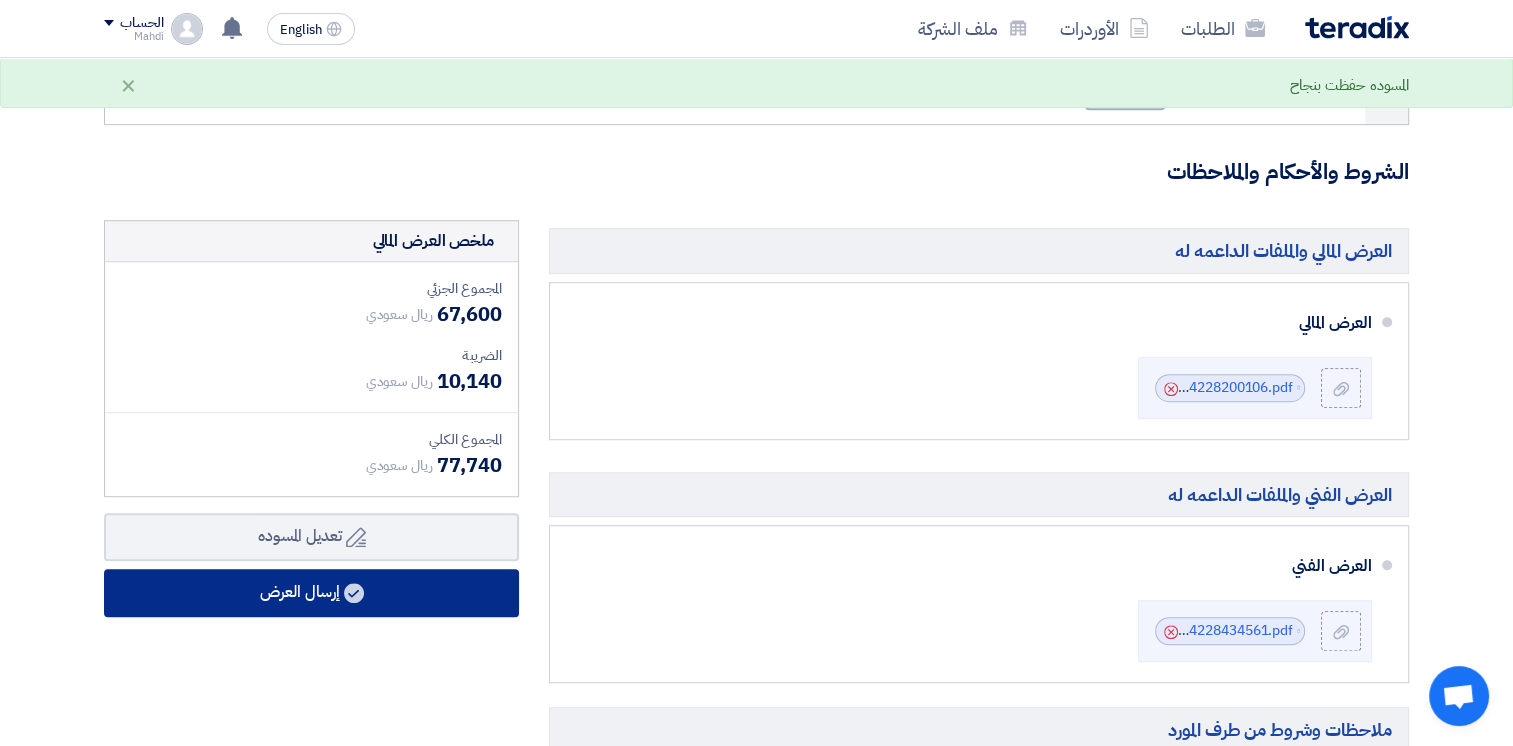 click on "إرسال العرض" 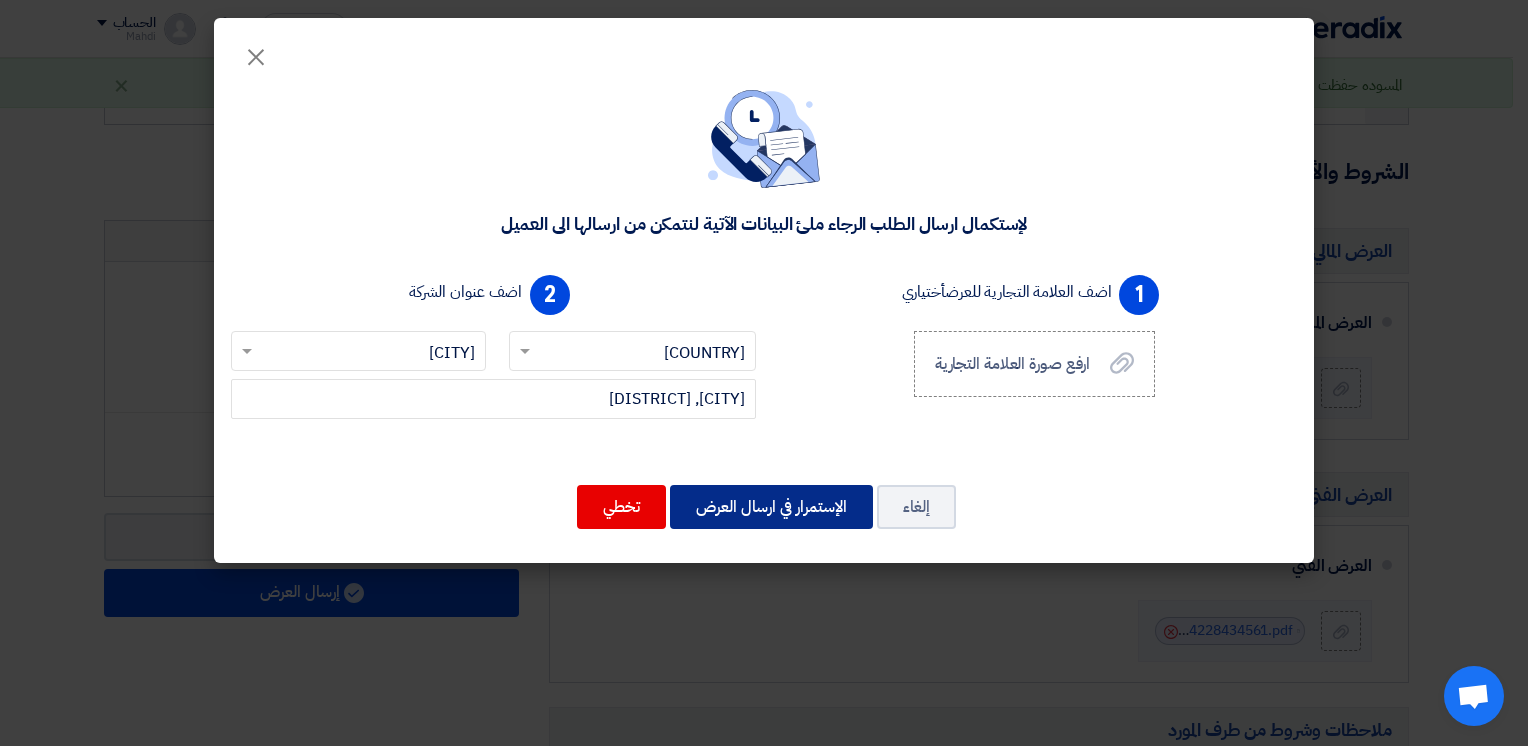 click on "الإستمرار في ارسال العرض" 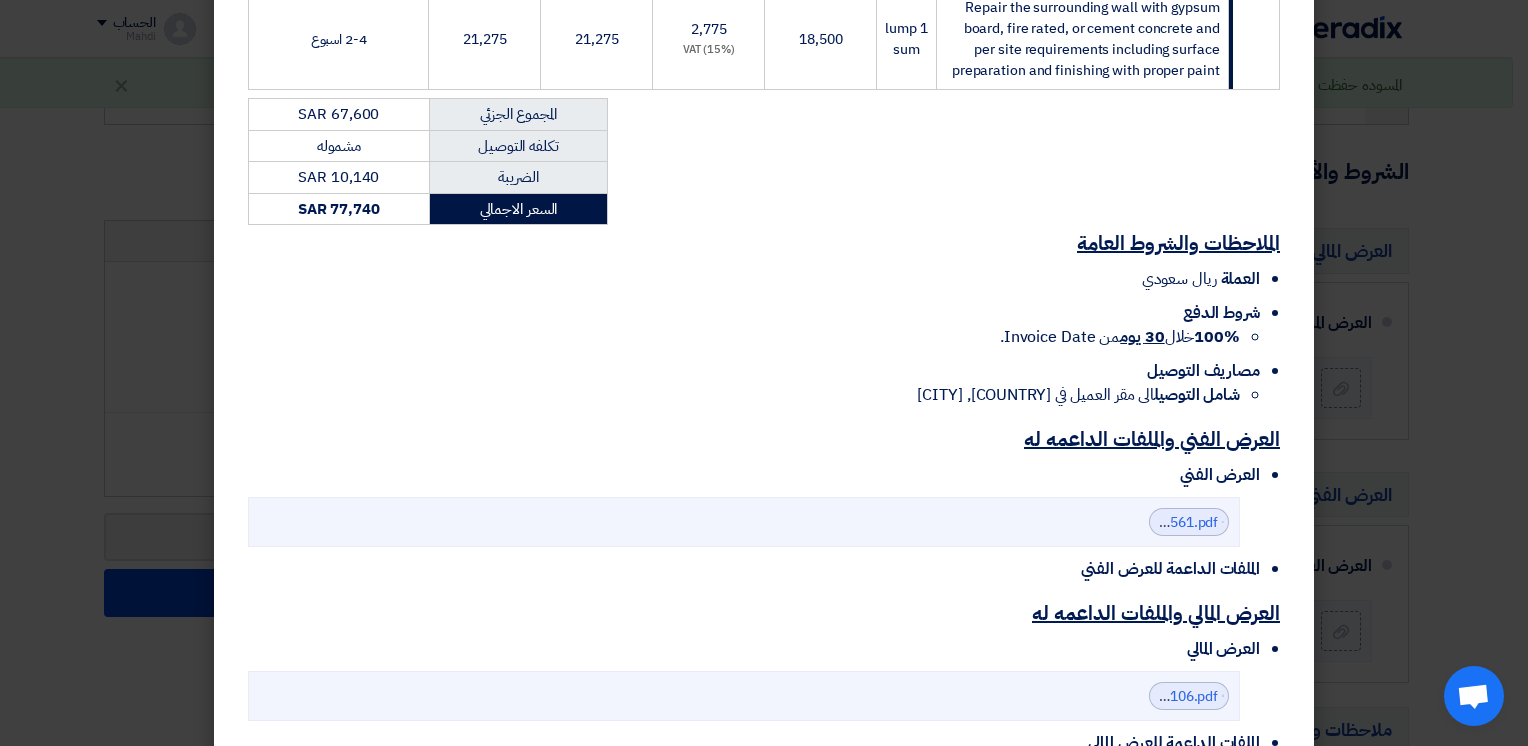 scroll, scrollTop: 888, scrollLeft: 0, axis: vertical 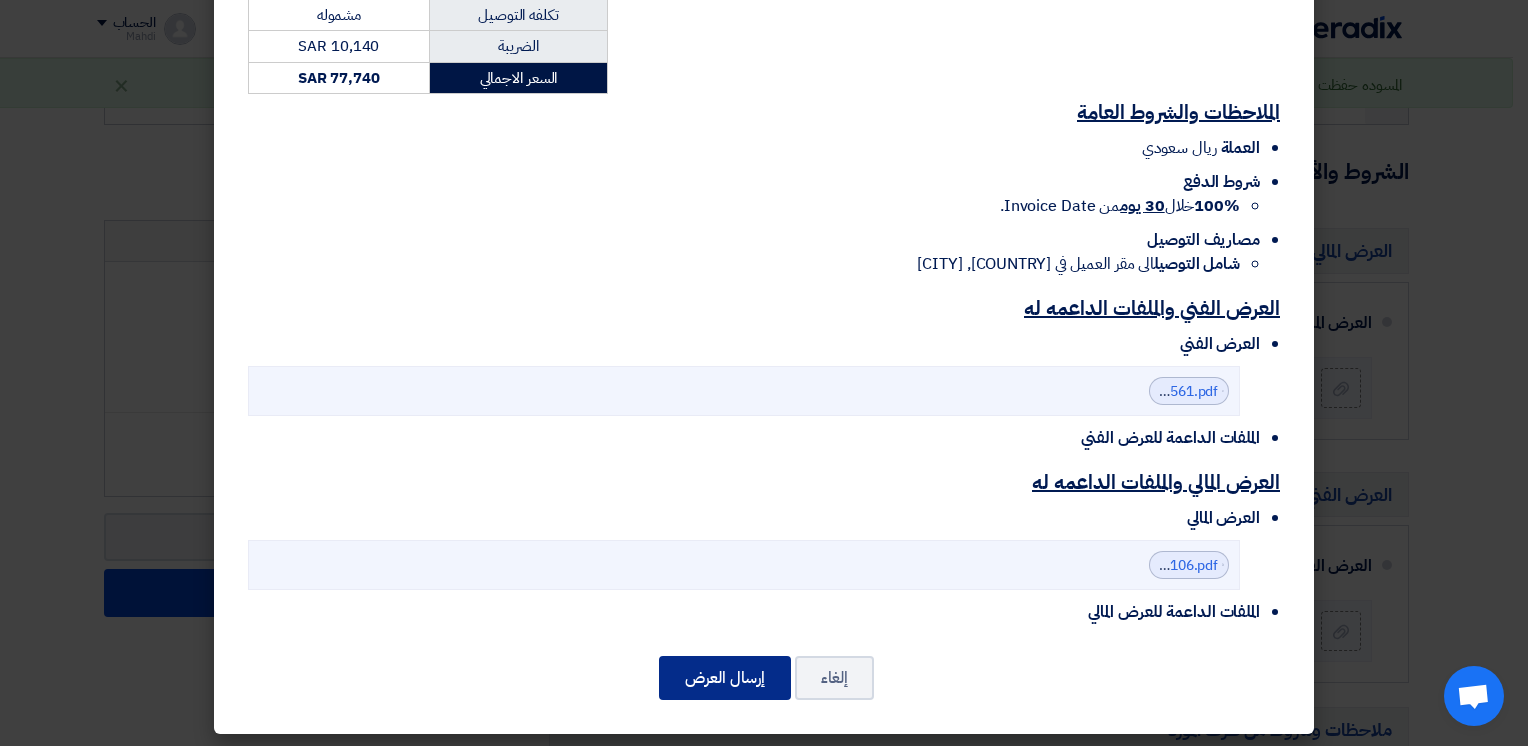 click on "إرسال العرض" 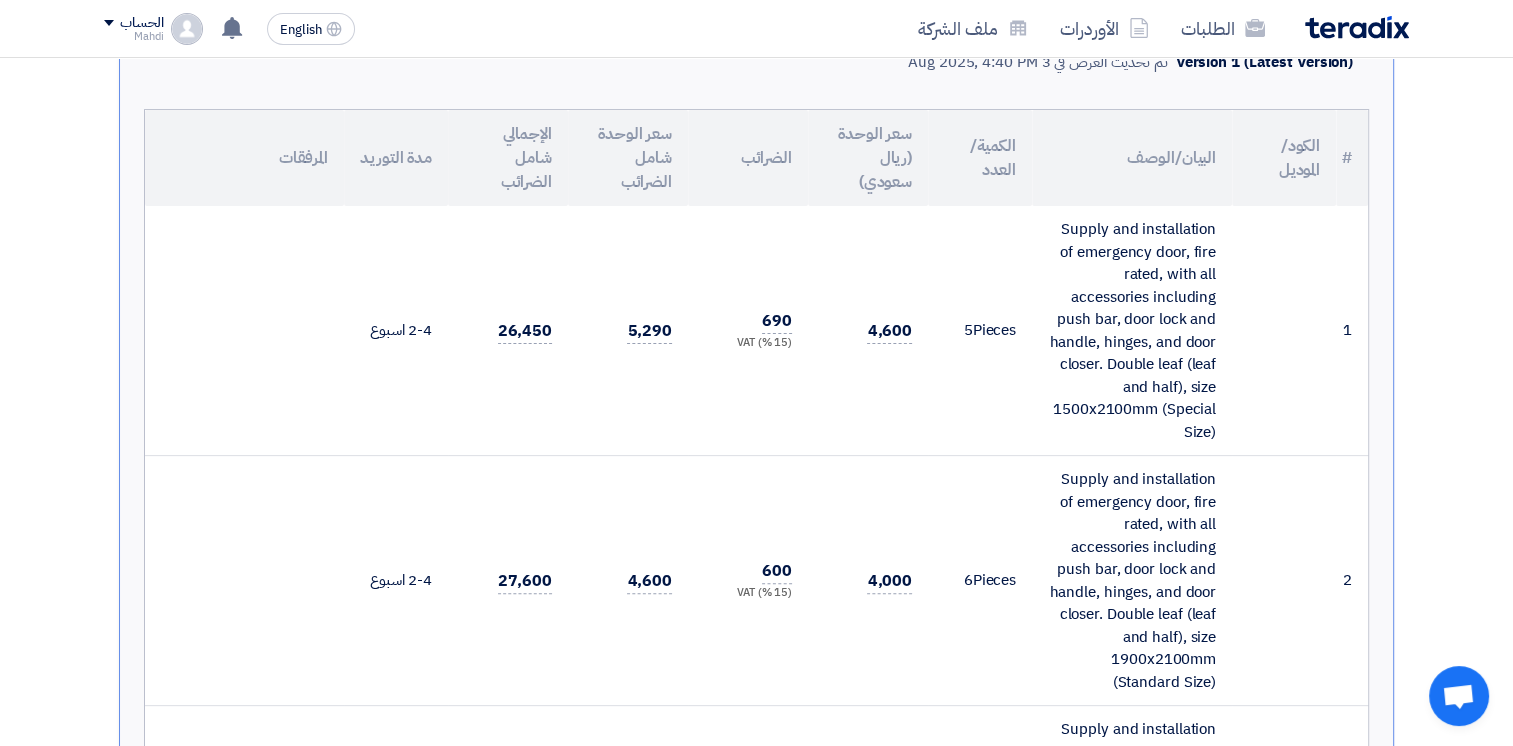 scroll, scrollTop: 0, scrollLeft: 0, axis: both 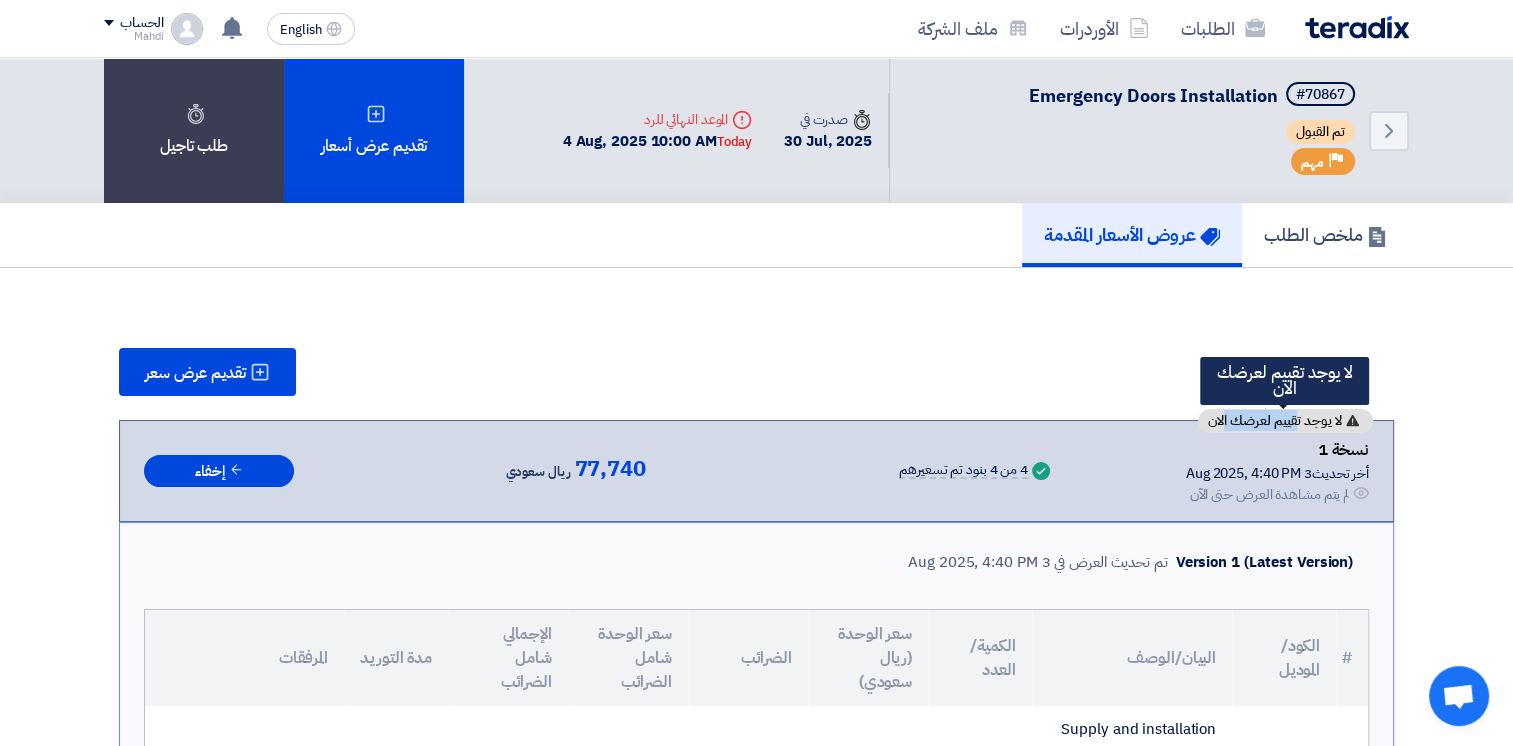 drag, startPoint x: 1295, startPoint y: 420, endPoint x: 1222, endPoint y: 419, distance: 73.00685 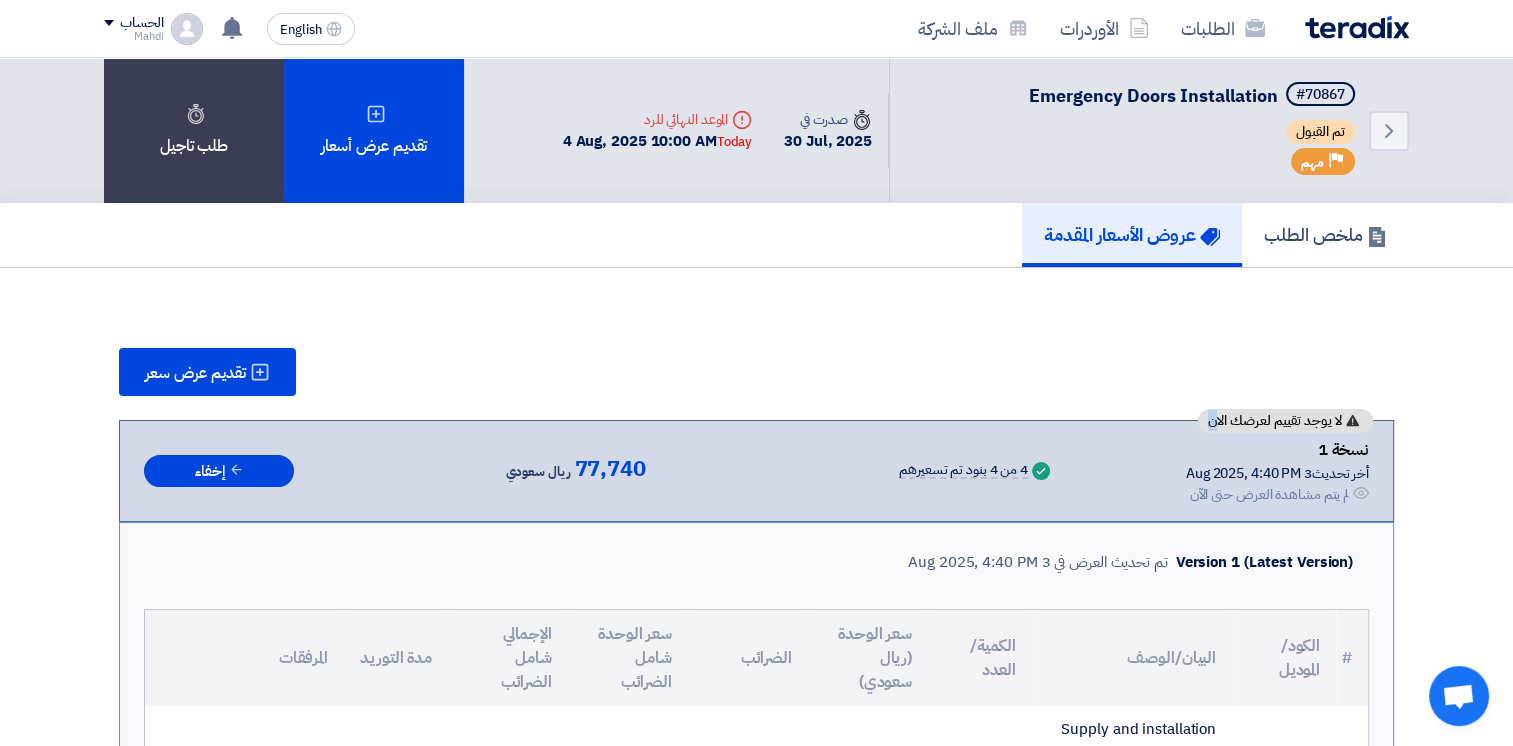 drag, startPoint x: 1222, startPoint y: 419, endPoint x: 1210, endPoint y: 419, distance: 12 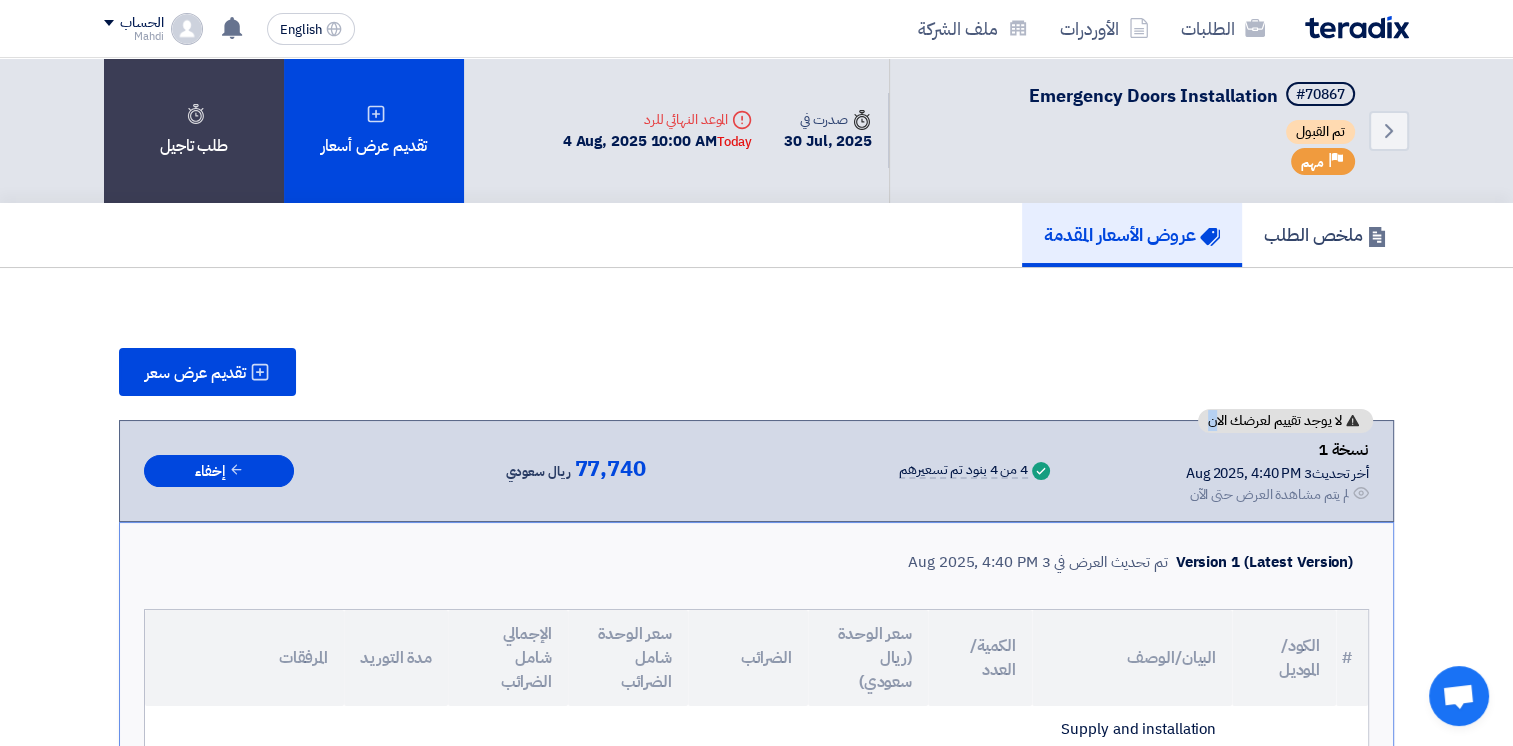 drag, startPoint x: 1210, startPoint y: 419, endPoint x: 1181, endPoint y: 419, distance: 29 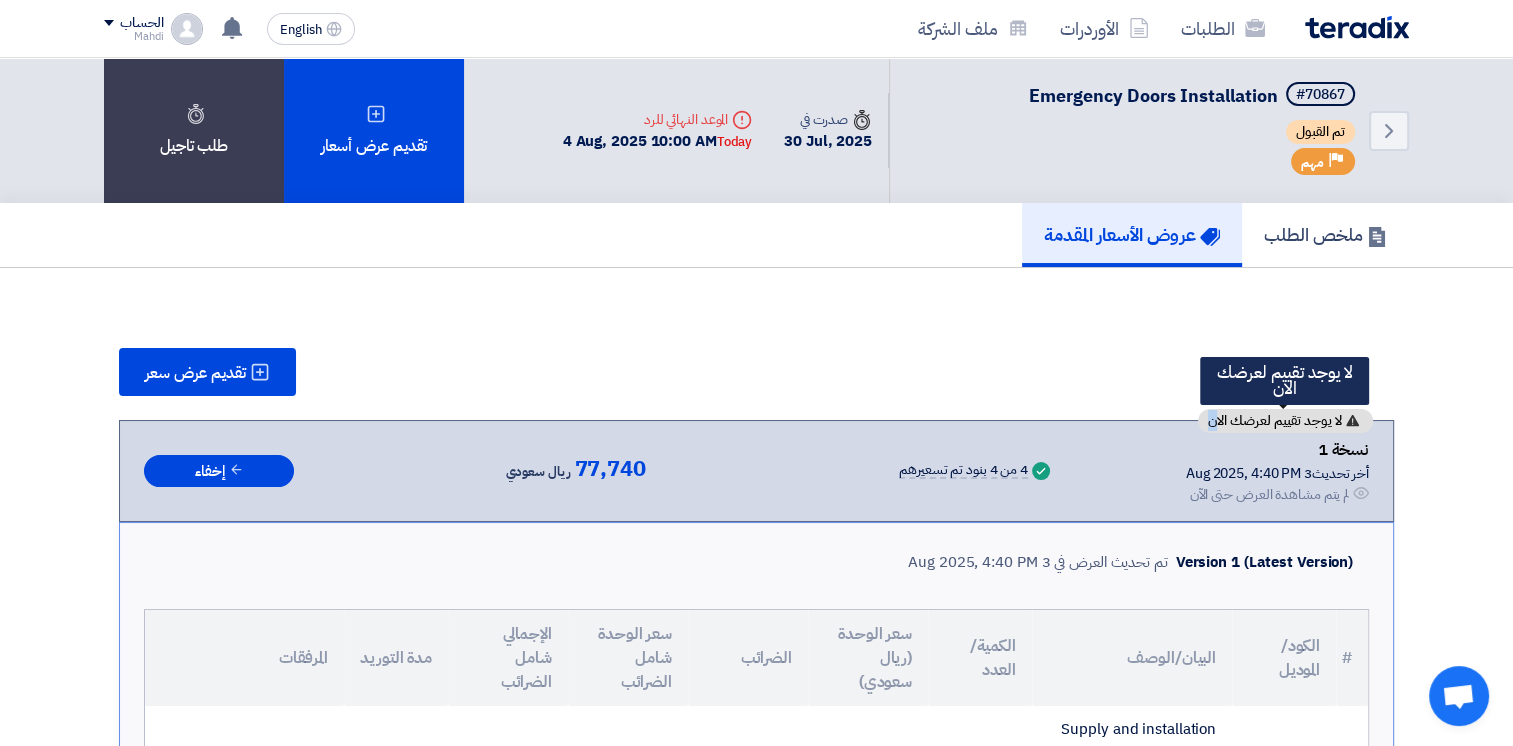drag, startPoint x: 1181, startPoint y: 419, endPoint x: 1209, endPoint y: 422, distance: 28.160255 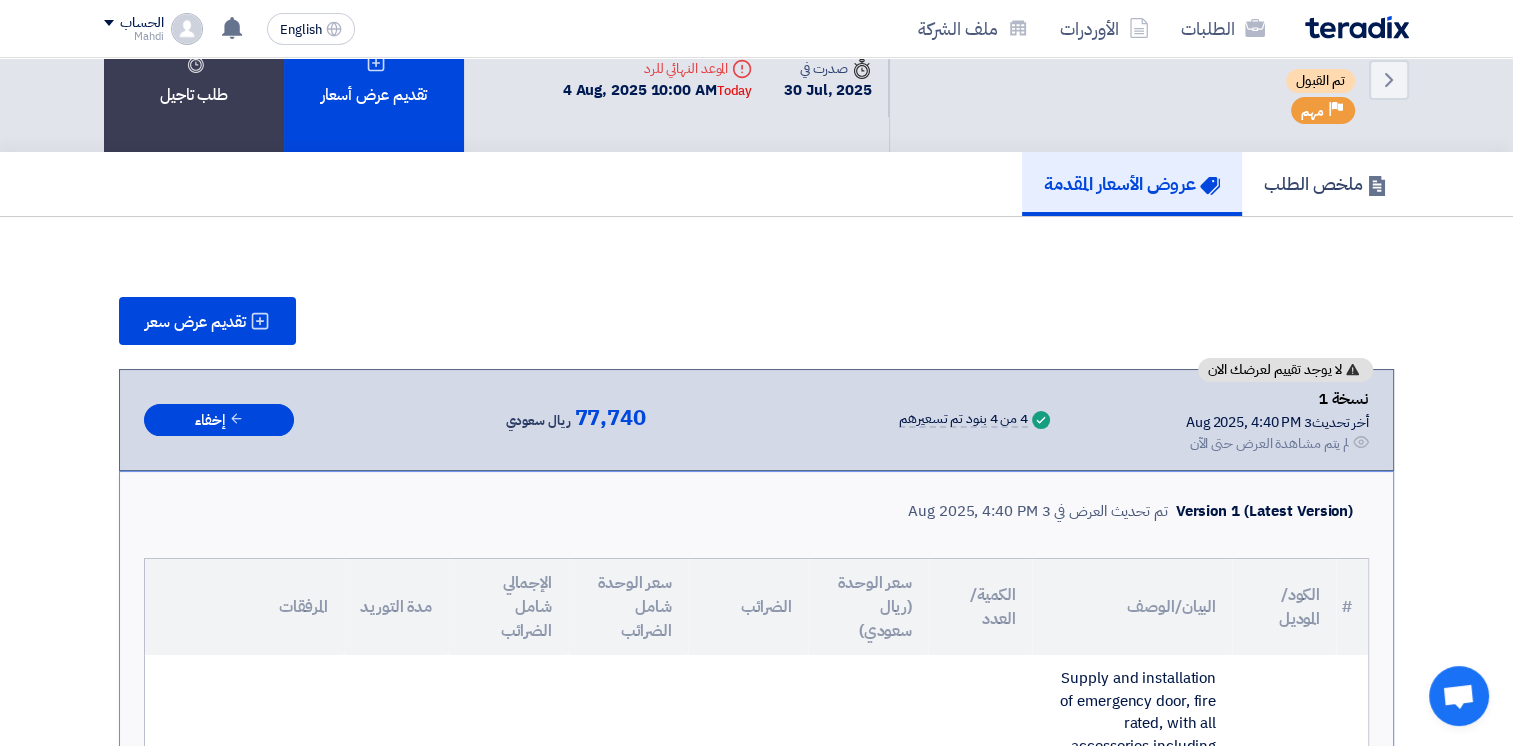 scroll, scrollTop: 0, scrollLeft: 0, axis: both 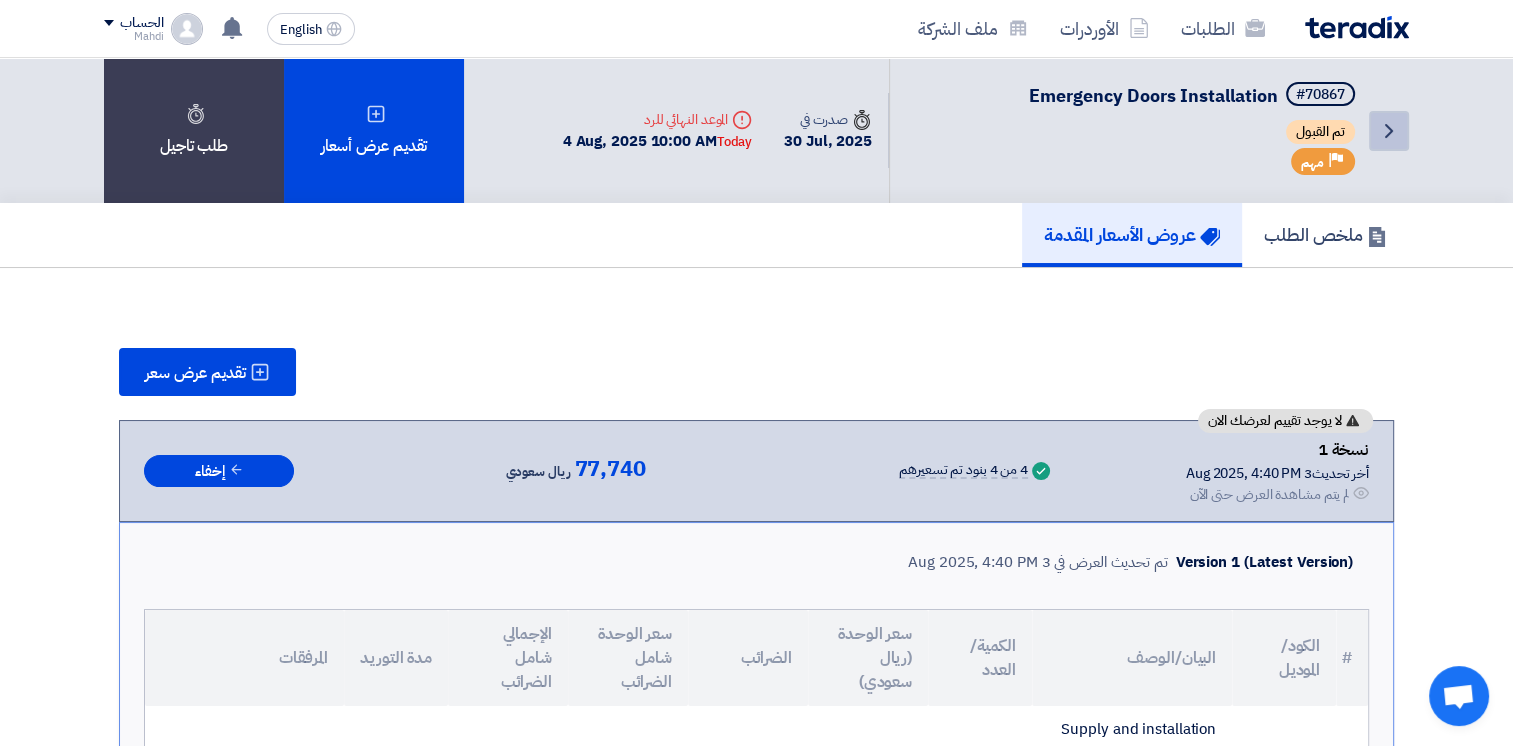 click on "Back" 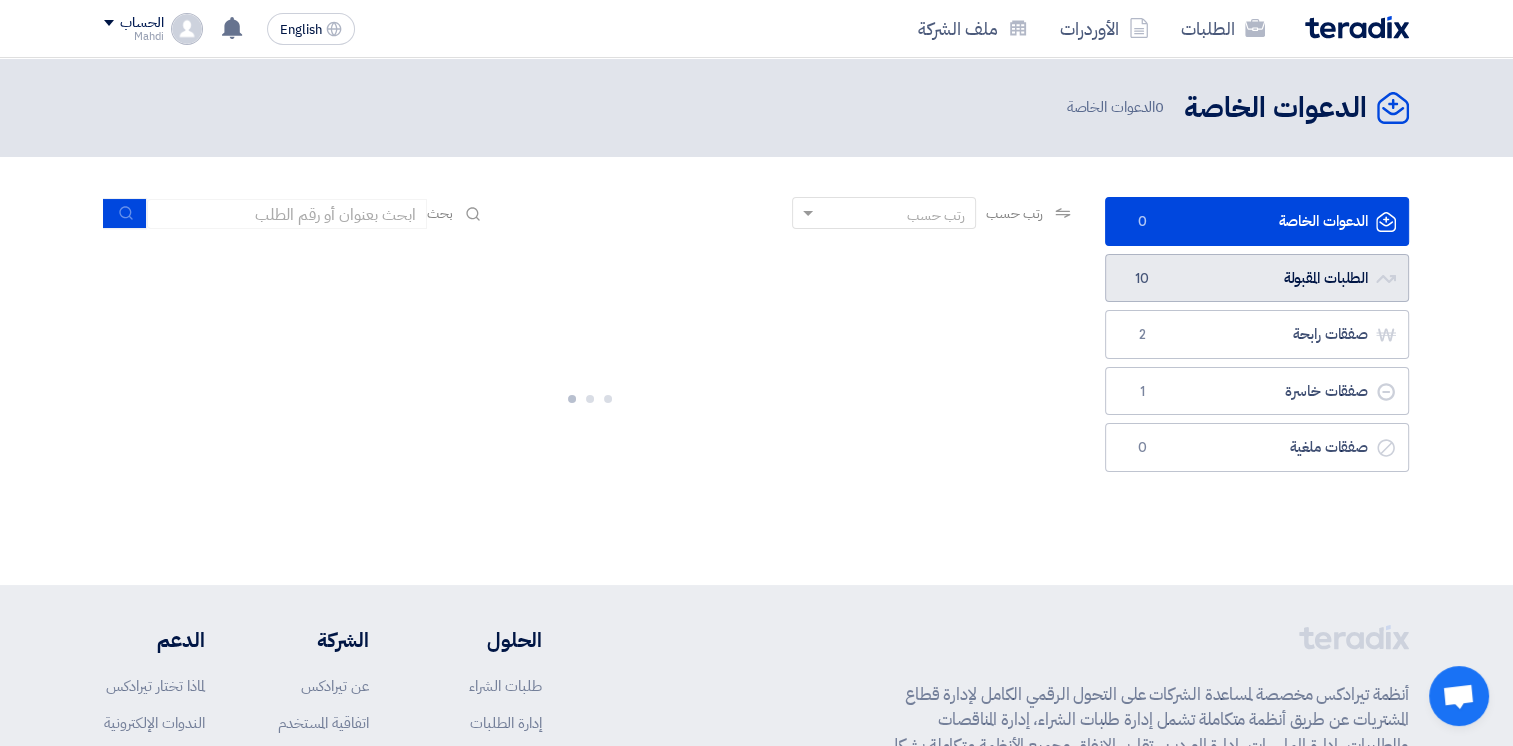 click on "الطلبات المقبولة
الطلبات المقبولة
10" 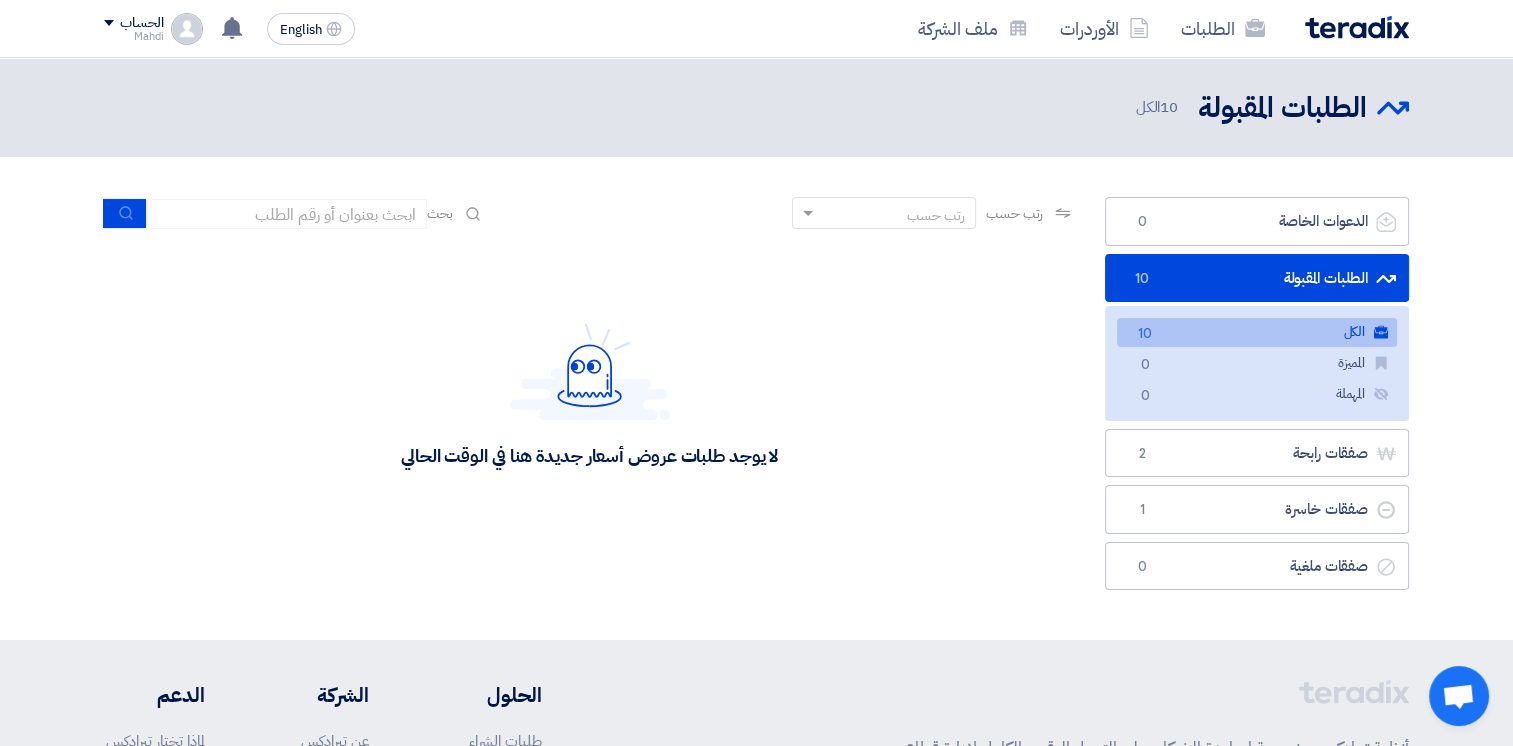 click on "الطلبات المقبولة
الطلبات المقبولة
10" 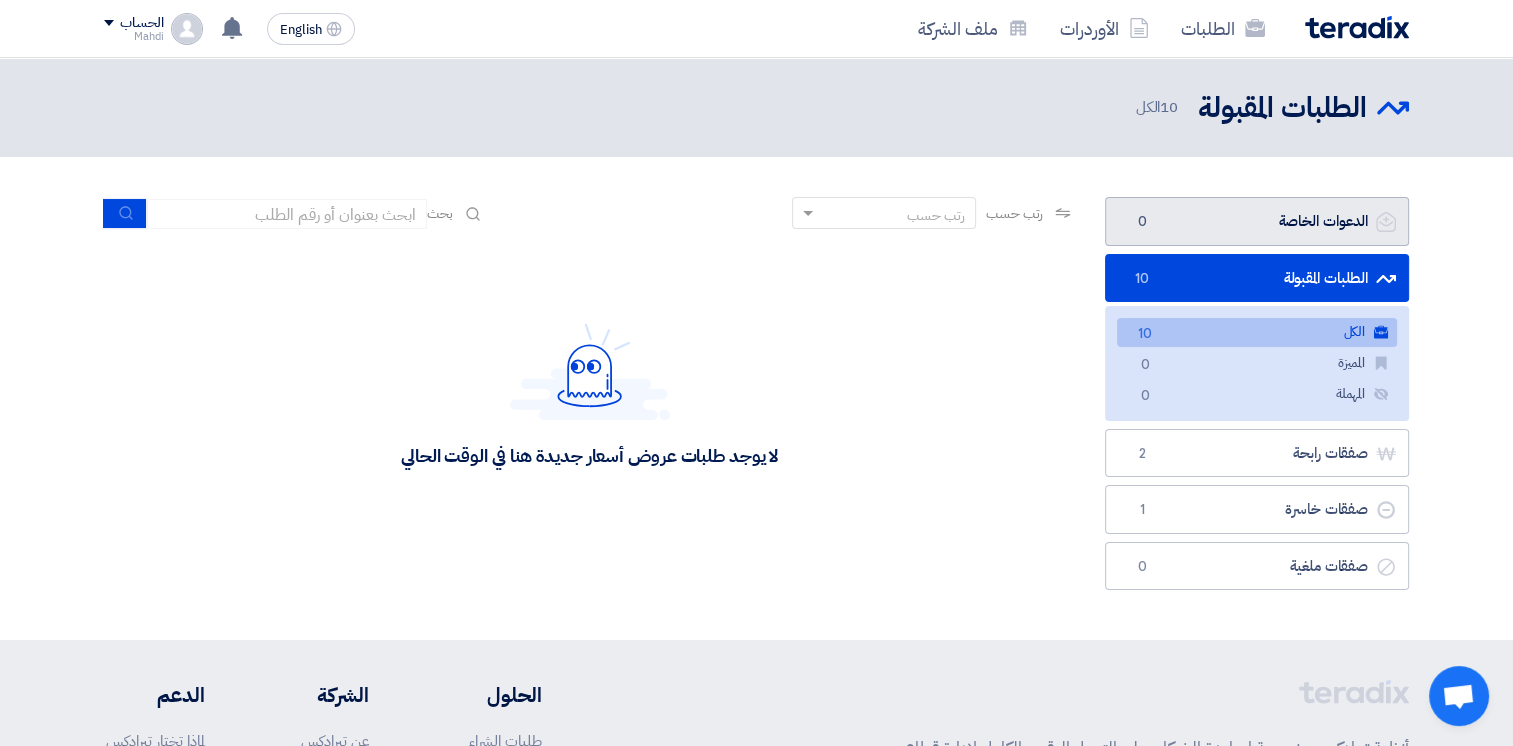 click on "الدعوات الخاصة
الدعوات الخاصة
0" 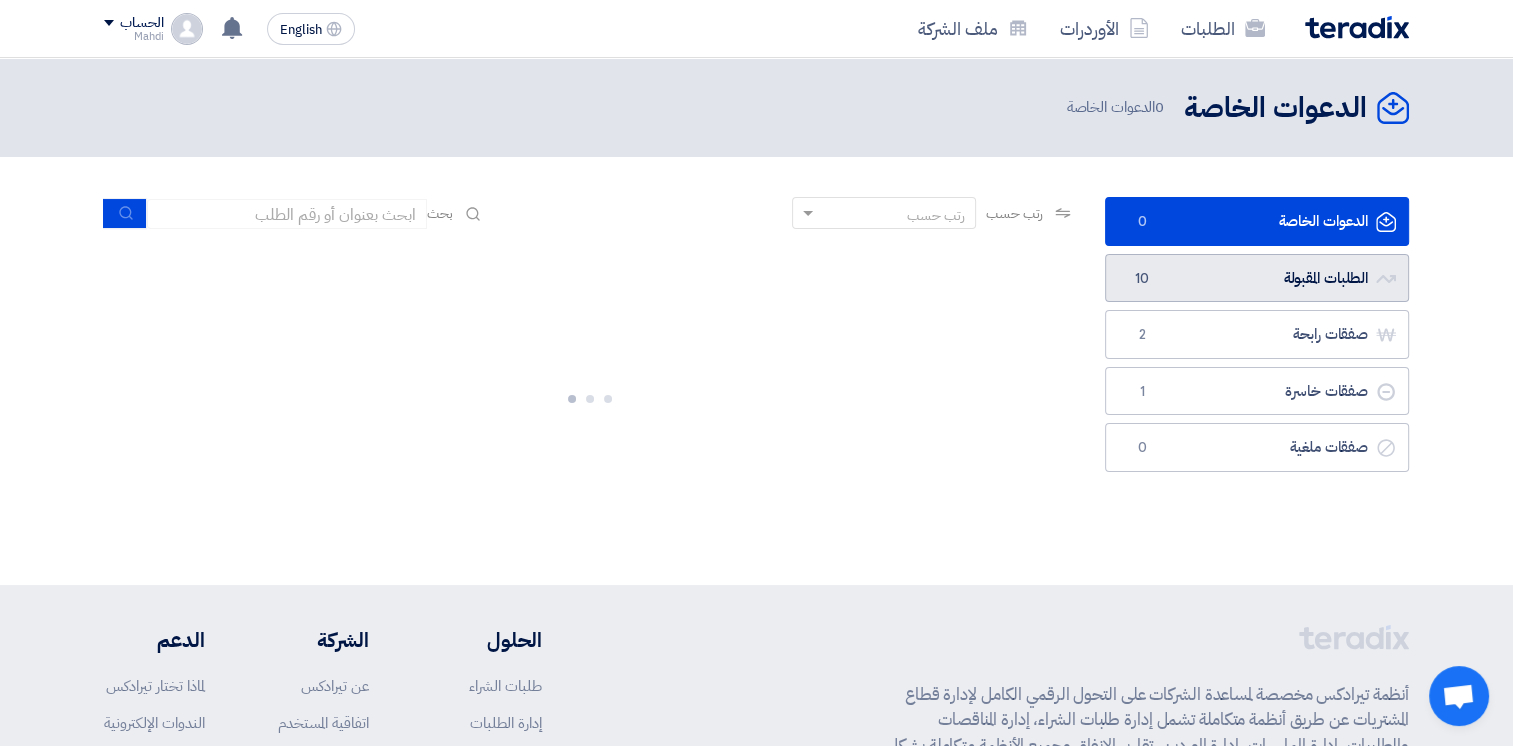 click on "الطلبات المقبولة
الطلبات المقبولة
10" 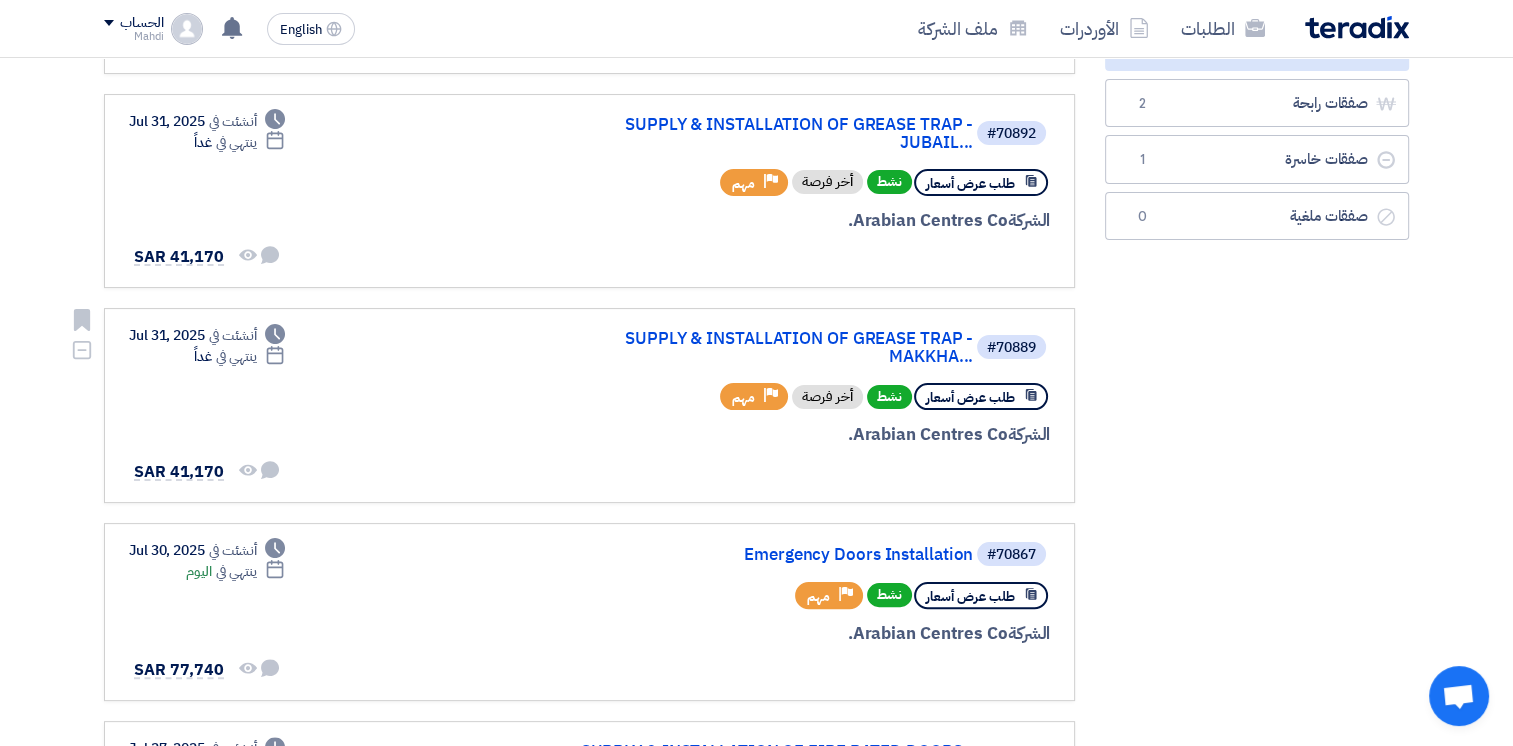 scroll, scrollTop: 0, scrollLeft: 0, axis: both 